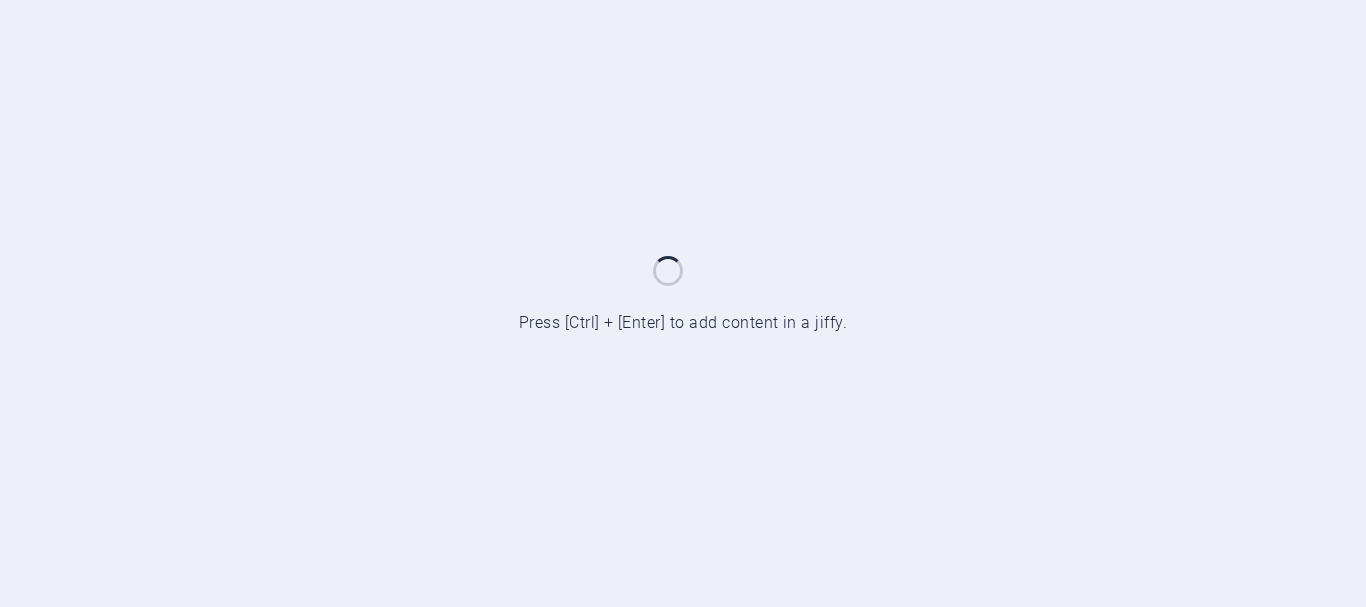 scroll, scrollTop: 0, scrollLeft: 0, axis: both 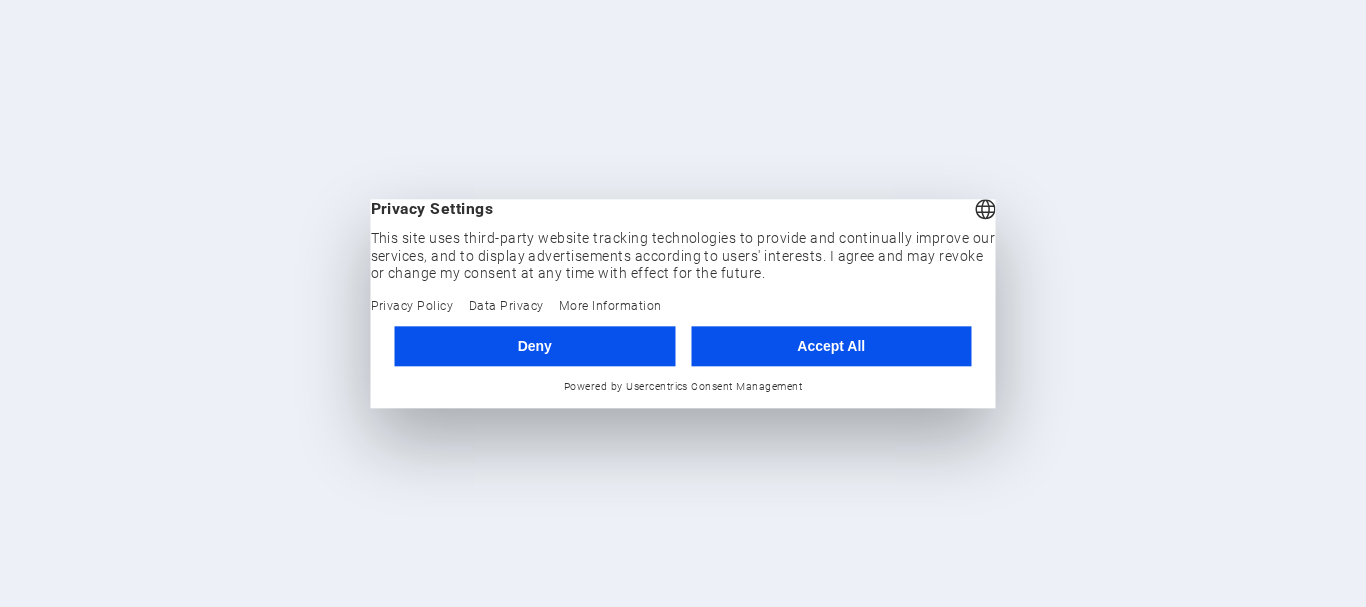 click on "Accept All" at bounding box center (831, 346) 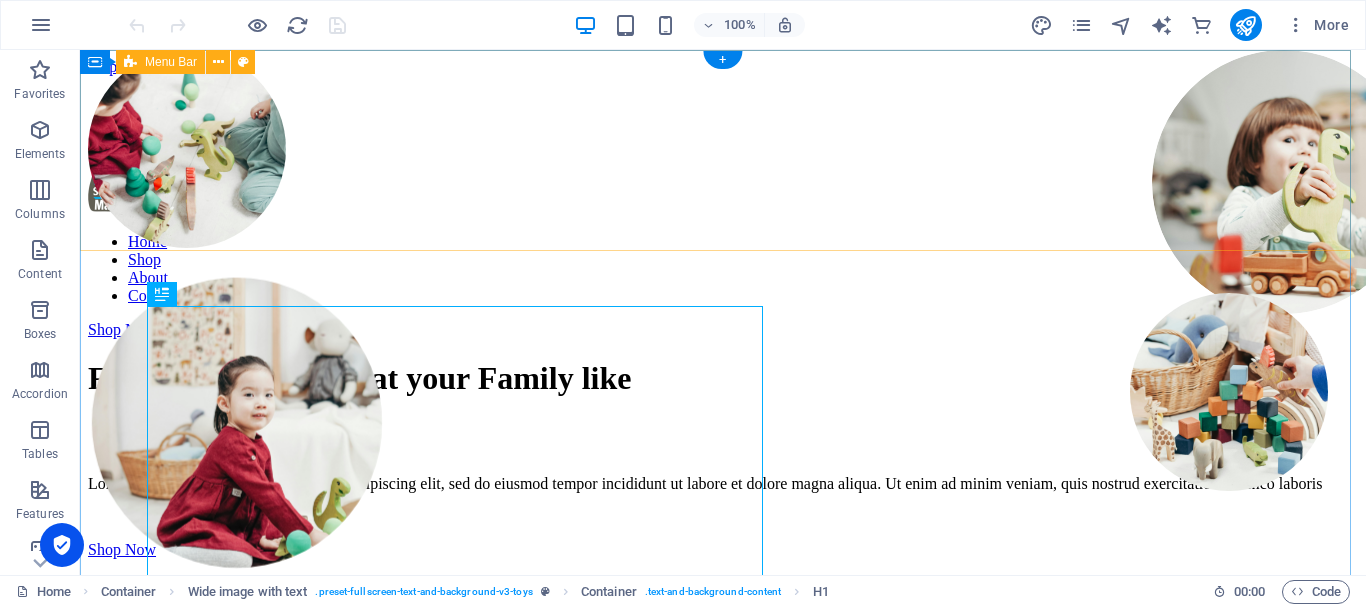 scroll, scrollTop: 0, scrollLeft: 0, axis: both 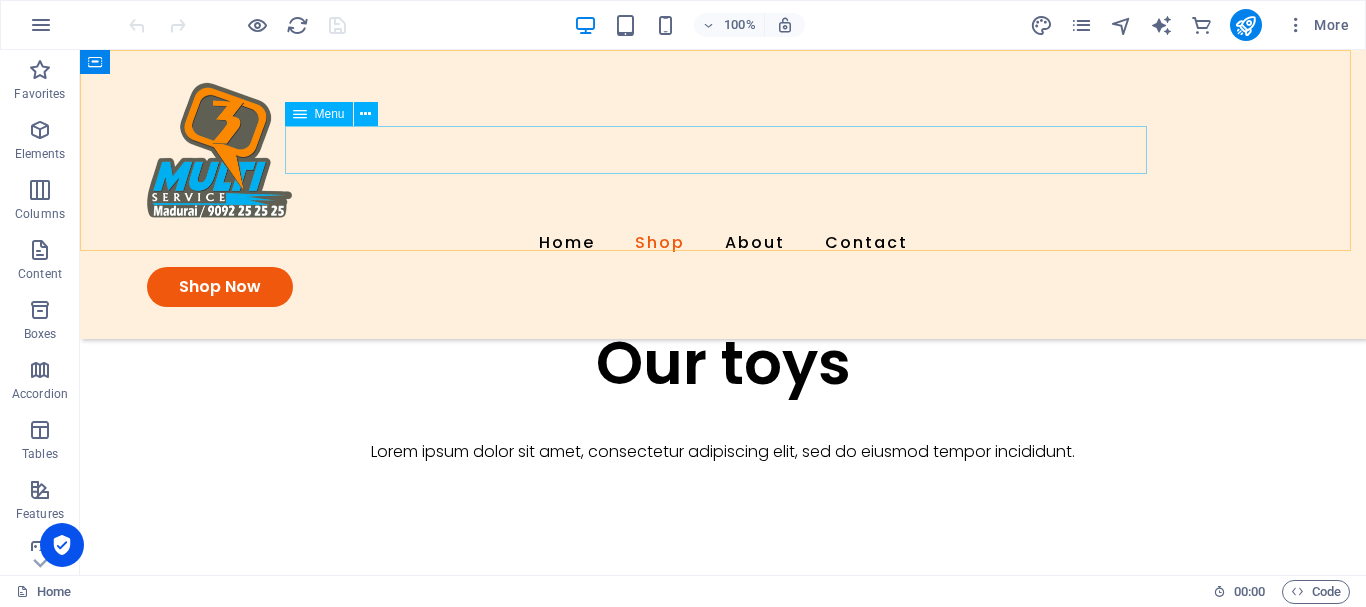 click on "Home Shop About Contact" at bounding box center [723, 243] 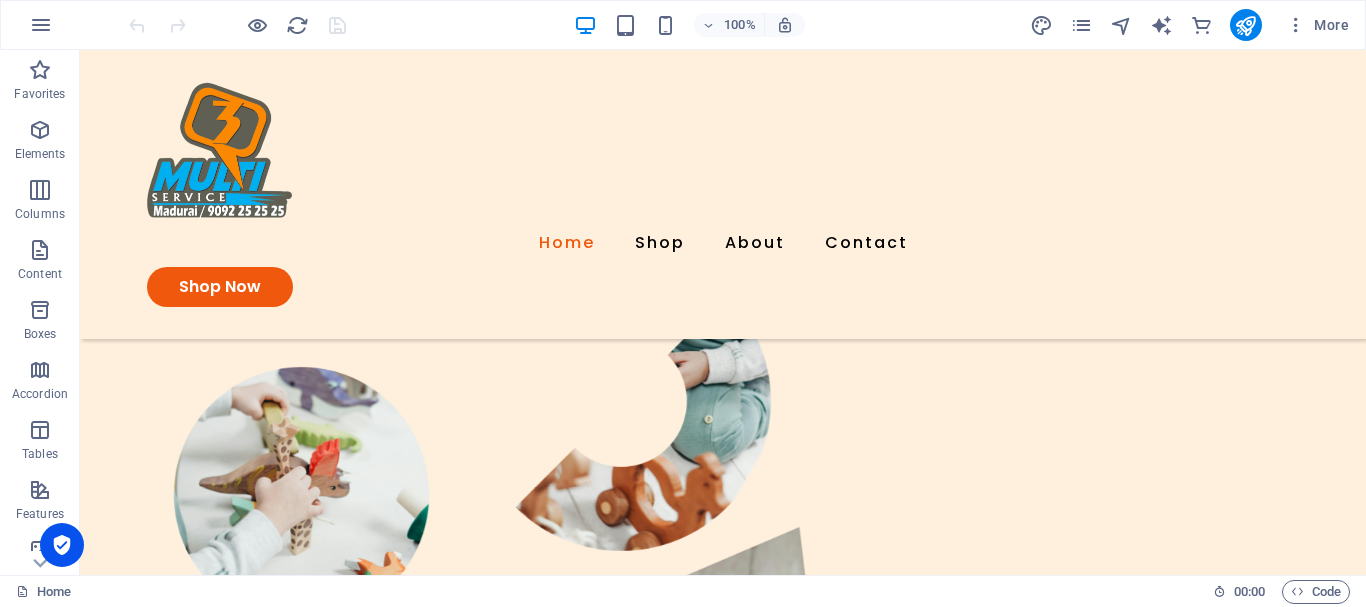 scroll, scrollTop: 343, scrollLeft: 0, axis: vertical 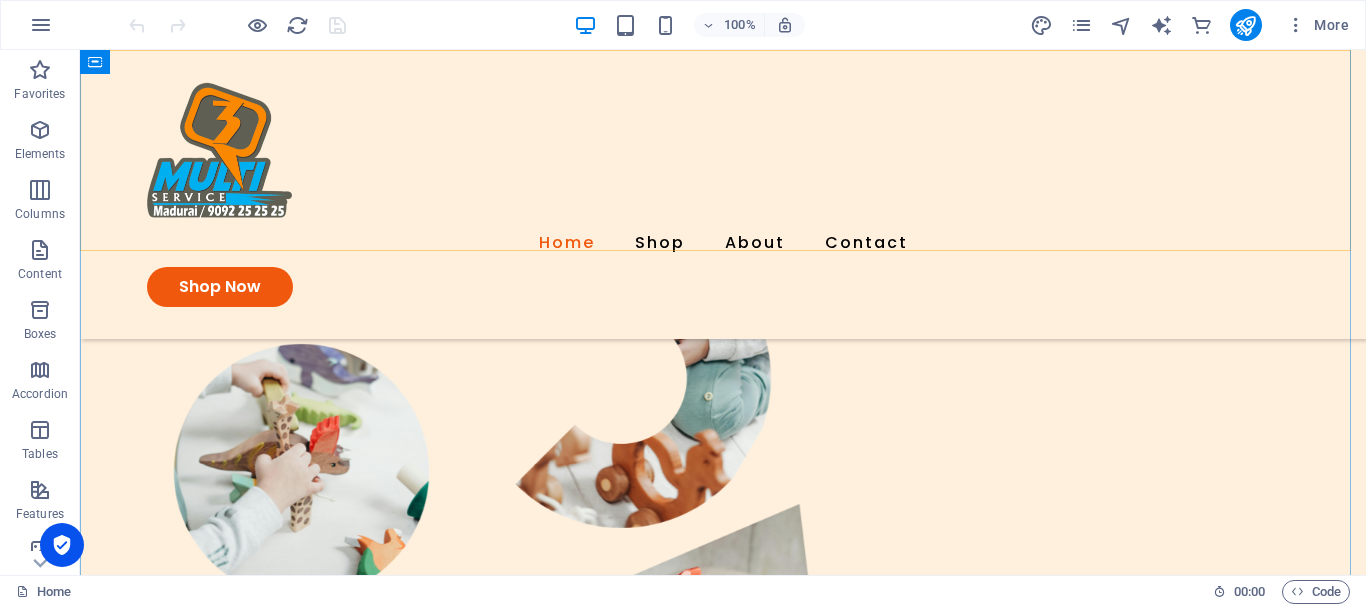 click on "Home Shop About Contact Shop Now" at bounding box center (723, 194) 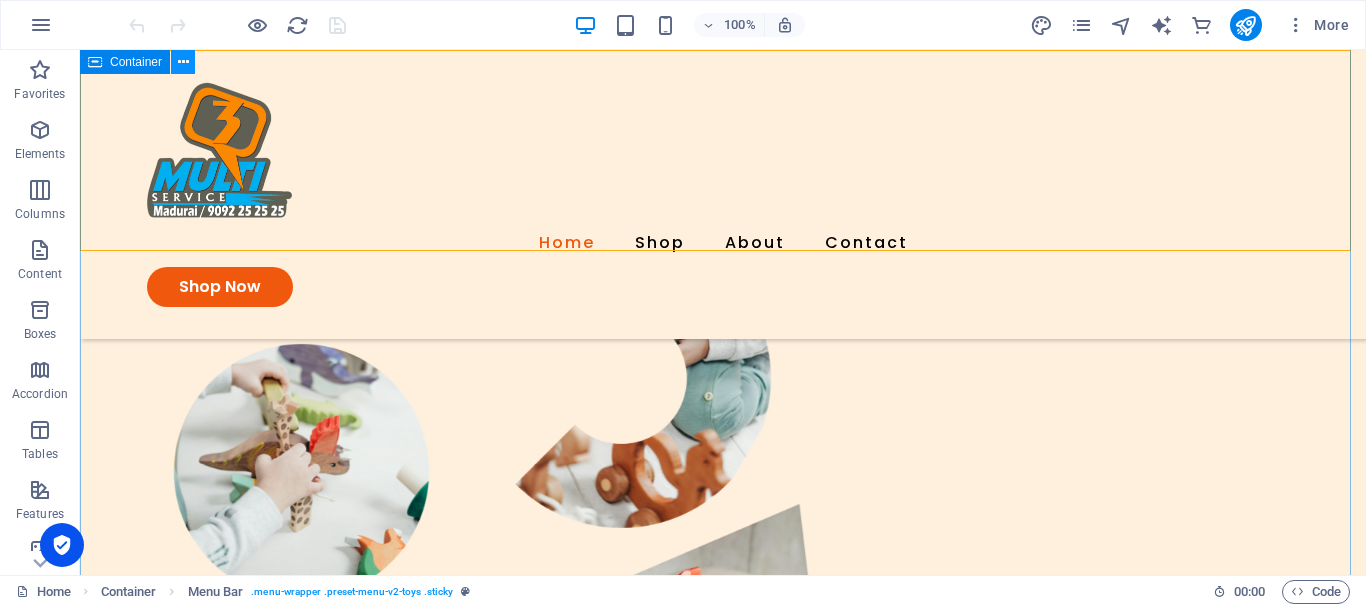 click at bounding box center [183, 62] 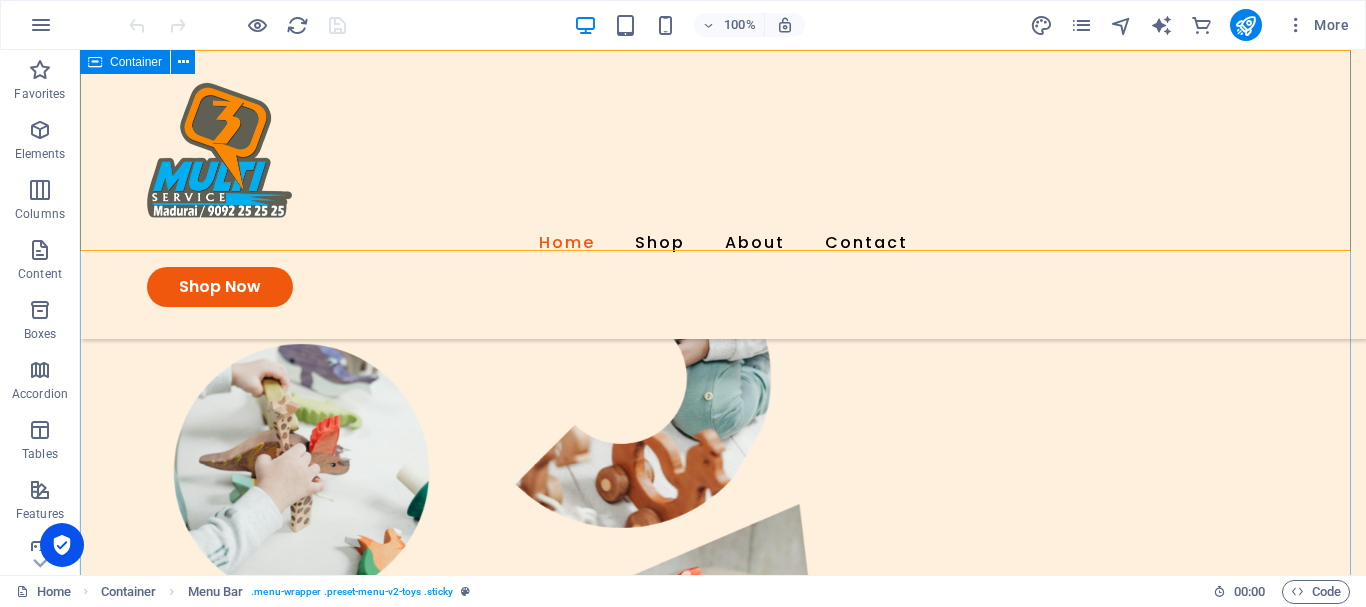 click on "Container" at bounding box center [136, 62] 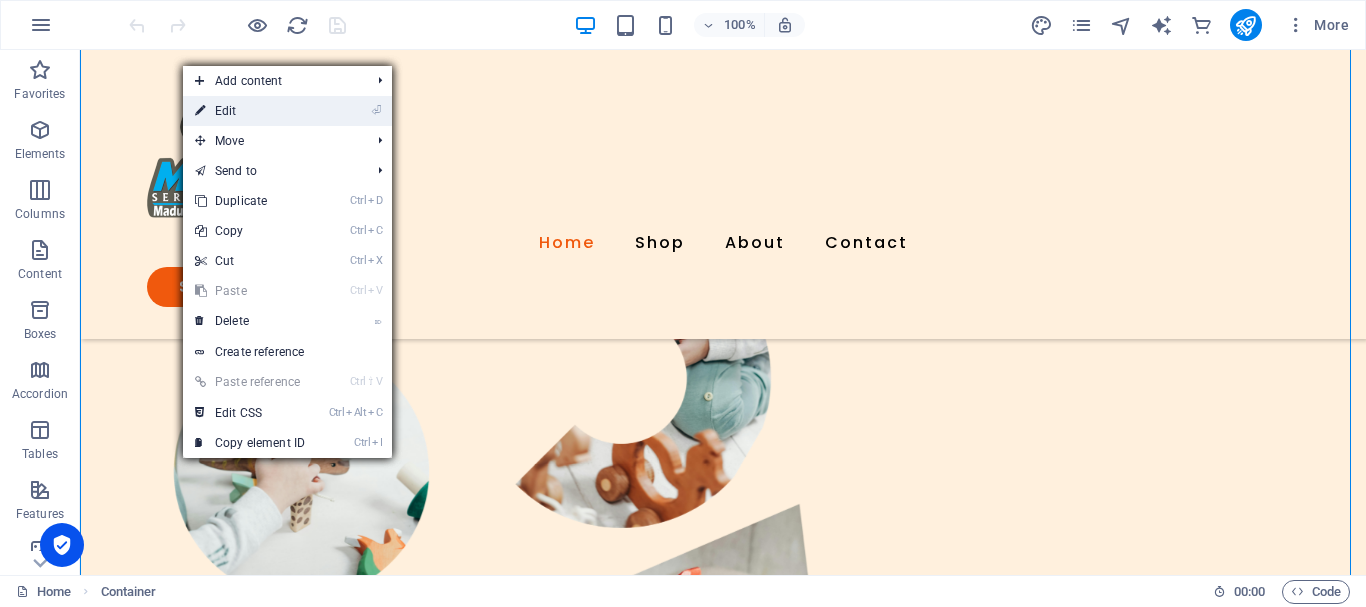 click on "⏎  Edit" at bounding box center (250, 111) 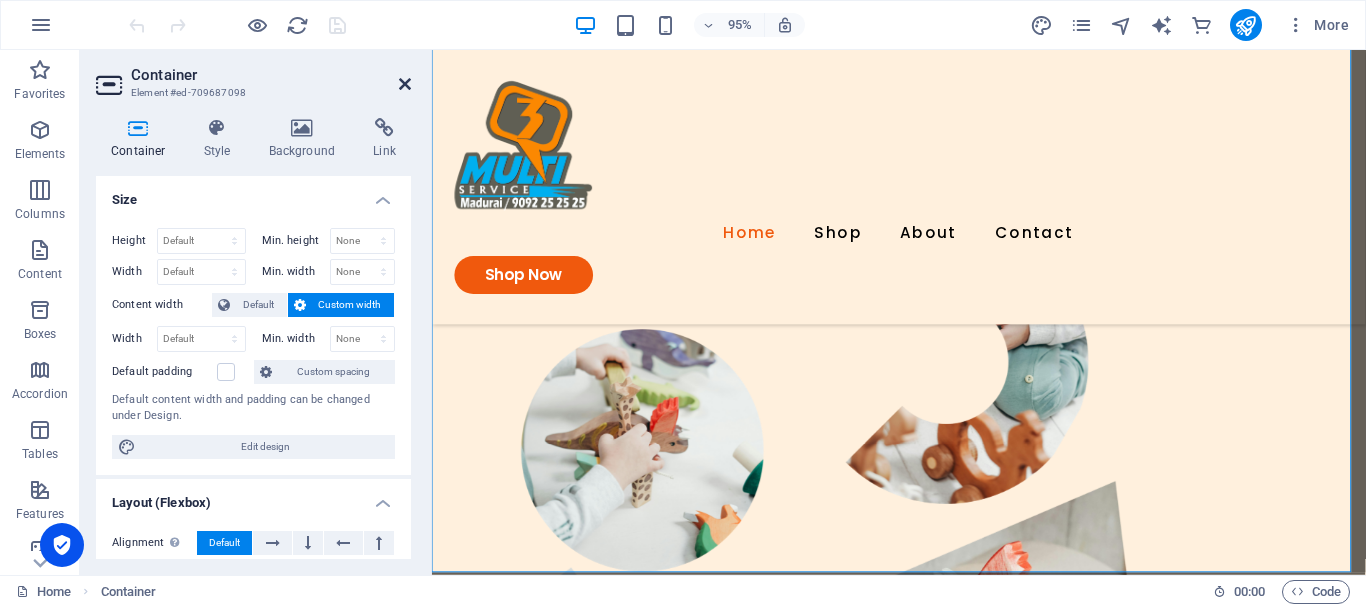 click at bounding box center [405, 84] 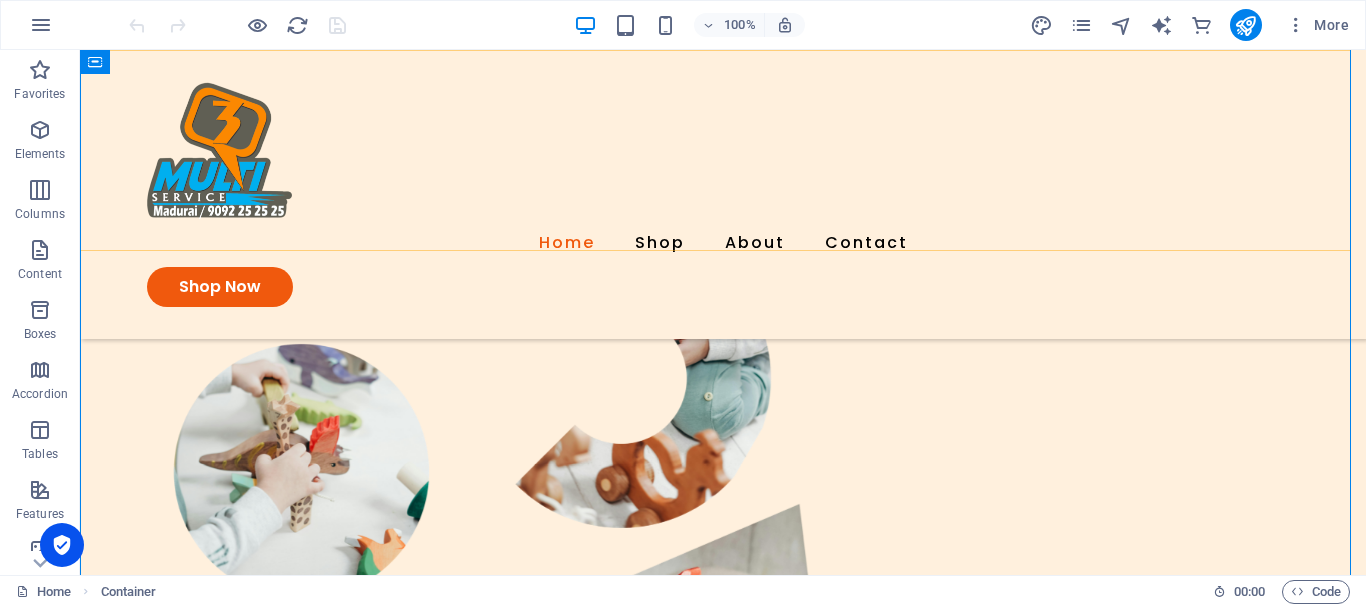 click on "Home Shop About Contact Shop Now" at bounding box center [723, 194] 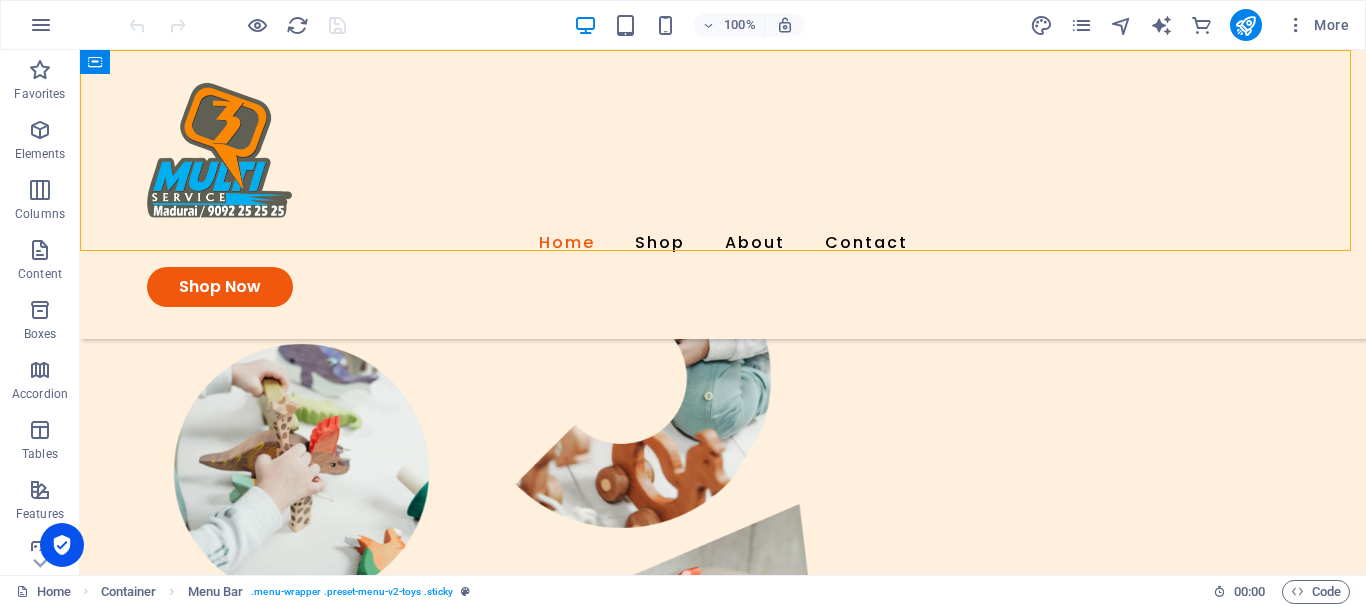 click on "Home Shop About Contact Shop Now" at bounding box center (723, 194) 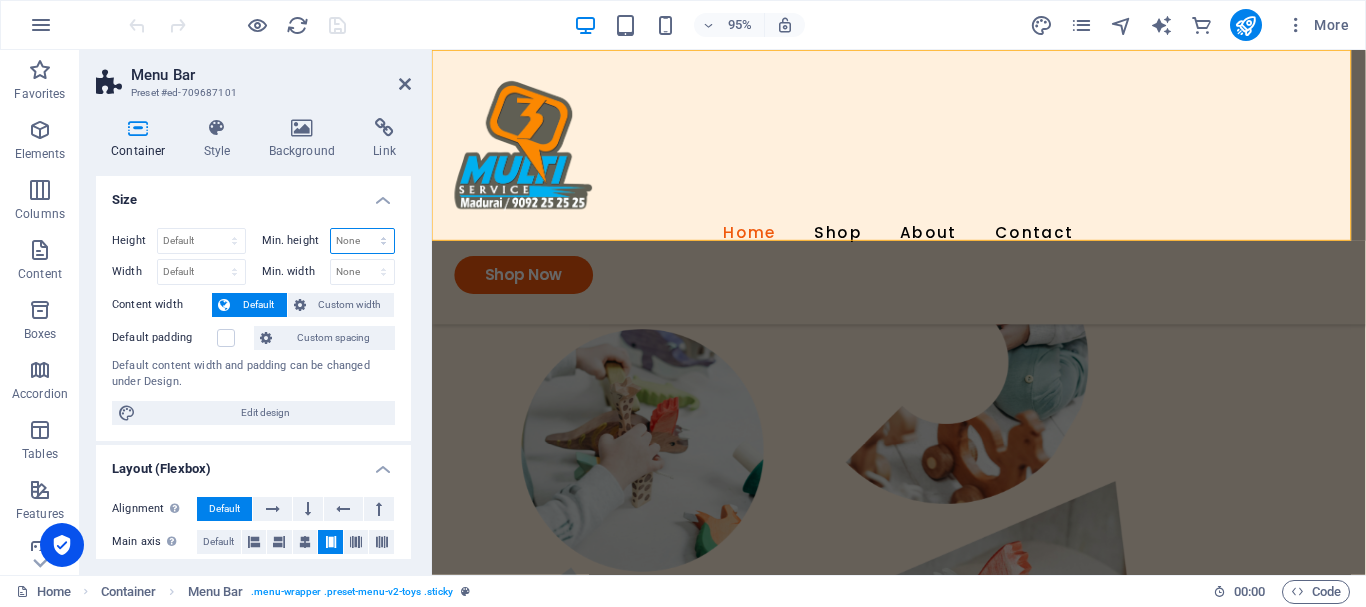 click on "None px rem % vh vw" at bounding box center (363, 241) 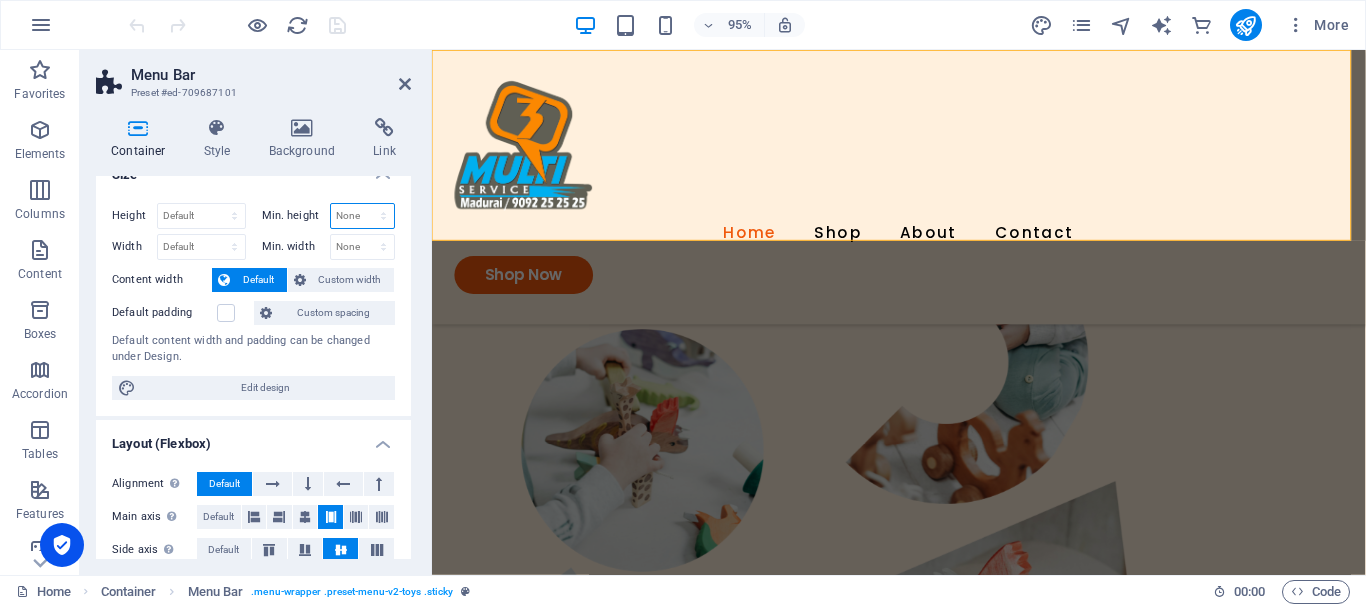 scroll, scrollTop: 0, scrollLeft: 0, axis: both 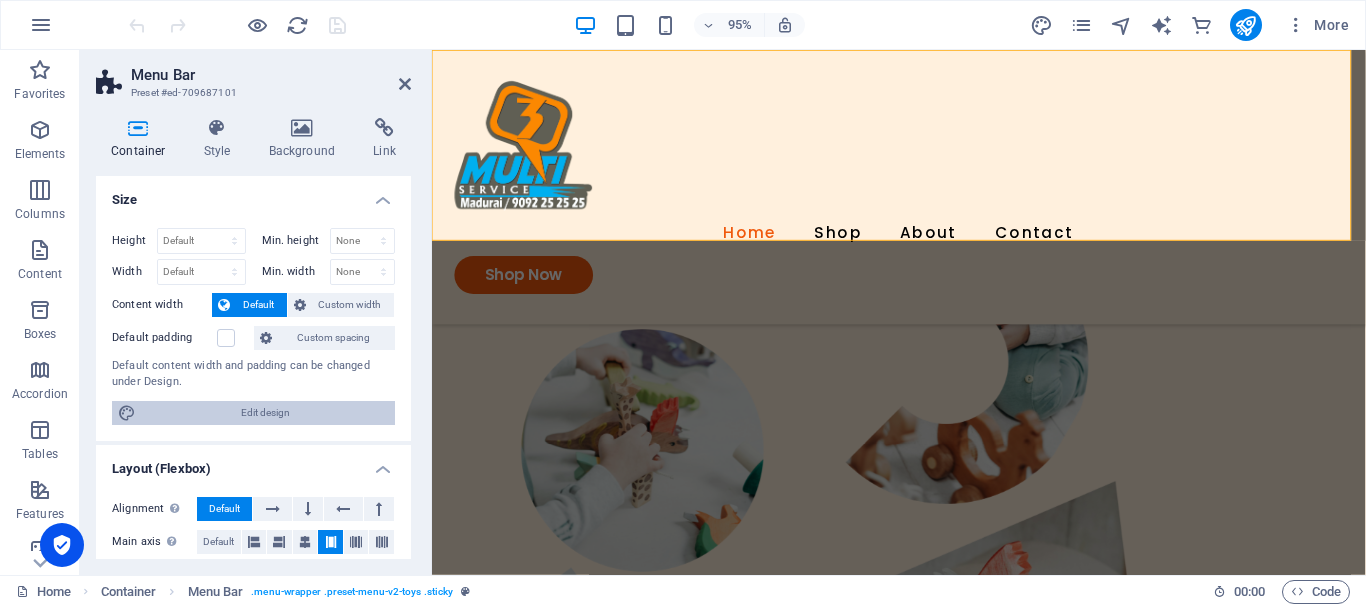 drag, startPoint x: 294, startPoint y: 409, endPoint x: 402, endPoint y: 202, distance: 233.4802 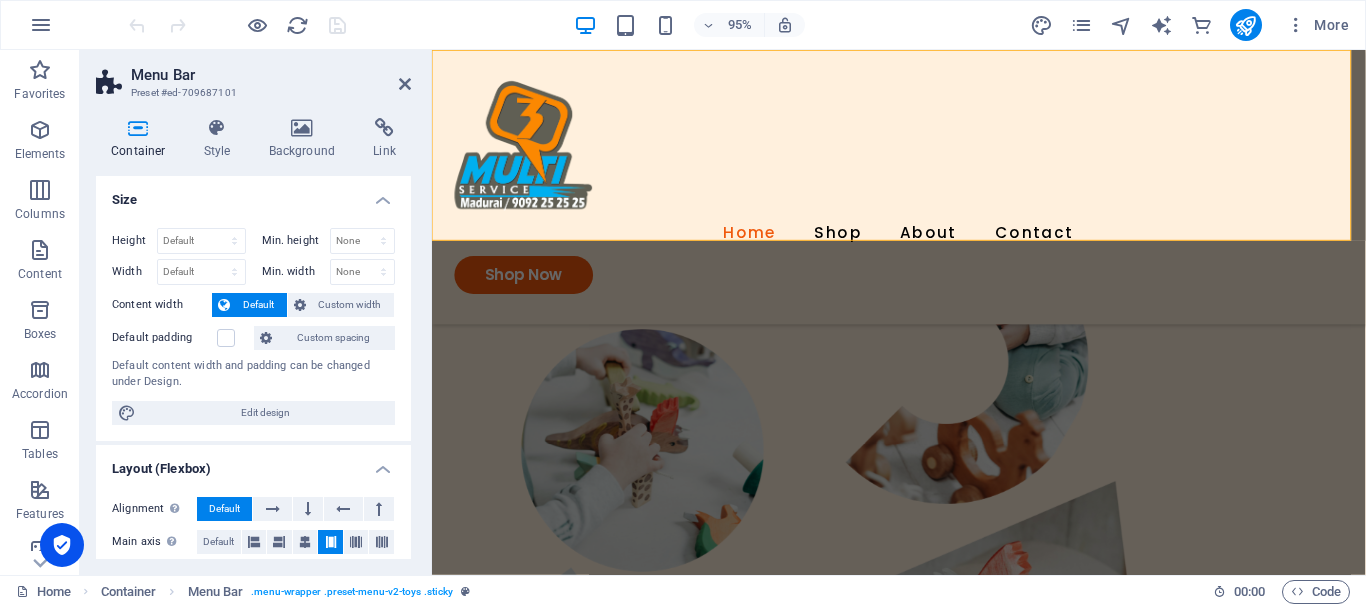 select on "rem" 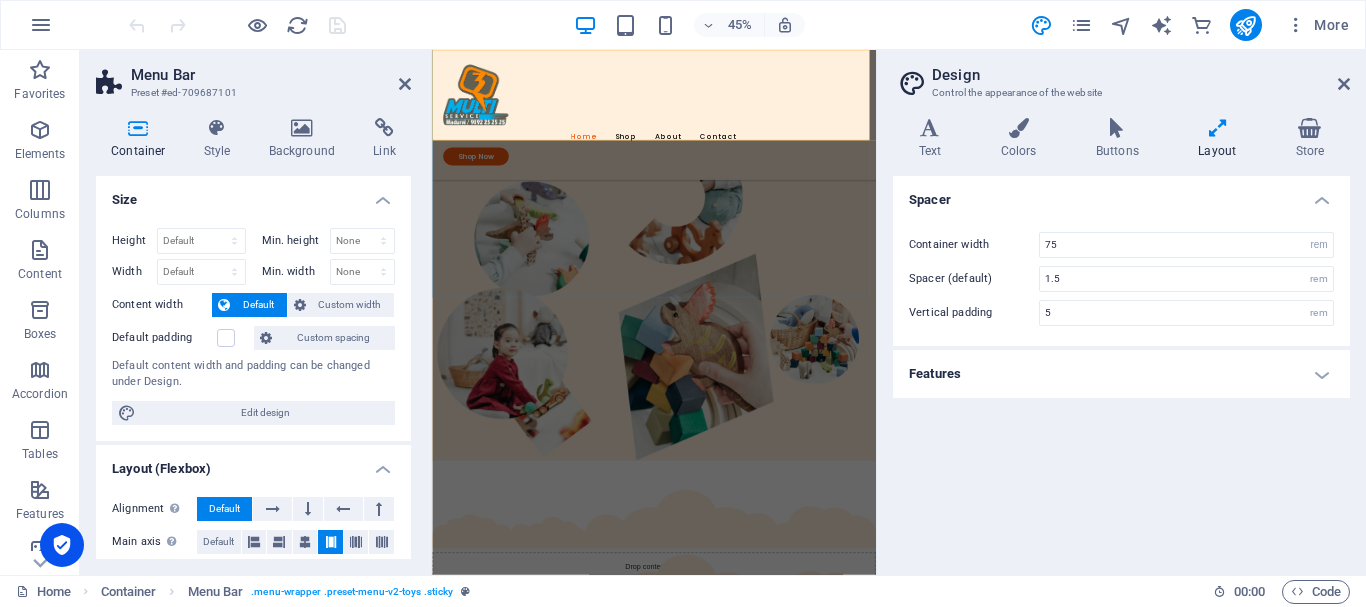 click on "Home Shop About Contact Shop Now" at bounding box center (925, 194) 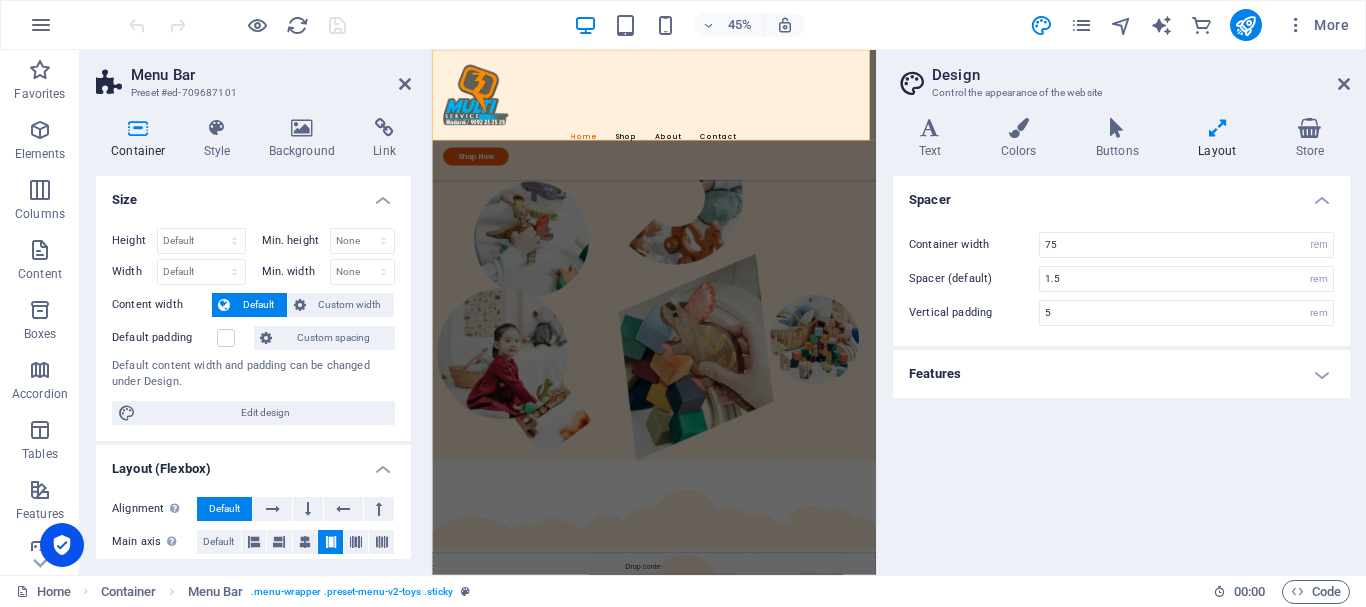 click on "Container width 75 rem px Spacer (default) 1.5 rem Vertical padding 5 rem" at bounding box center [1121, 279] 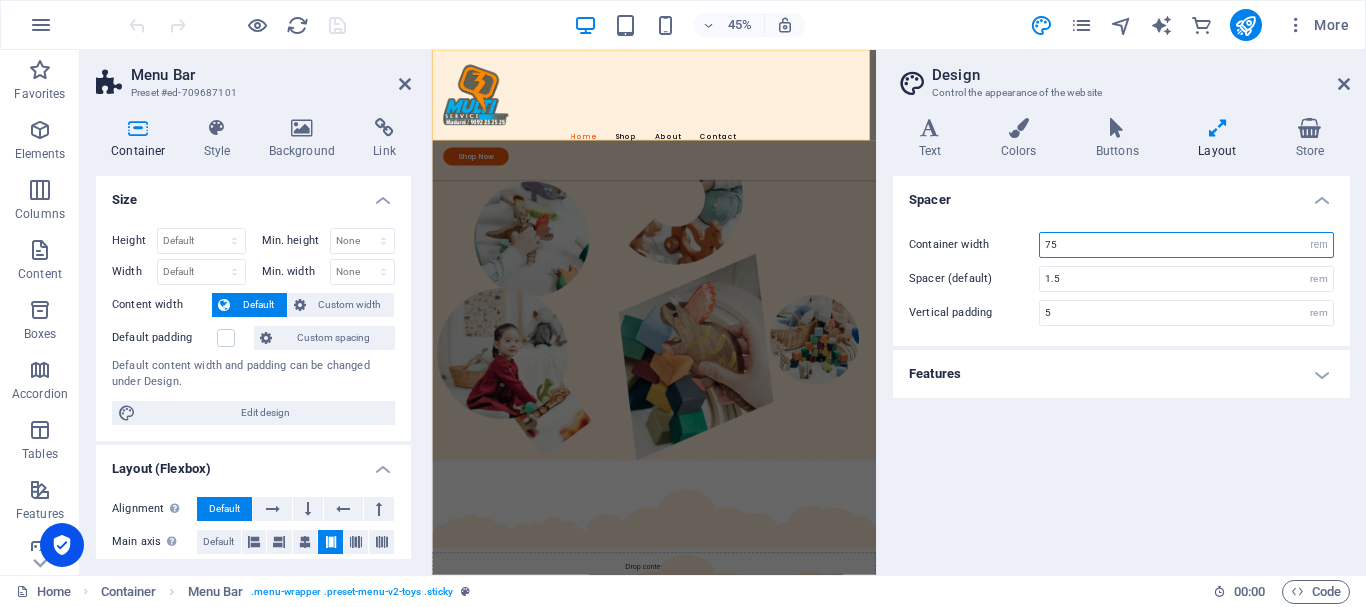 drag, startPoint x: 1151, startPoint y: 242, endPoint x: 884, endPoint y: 249, distance: 267.09174 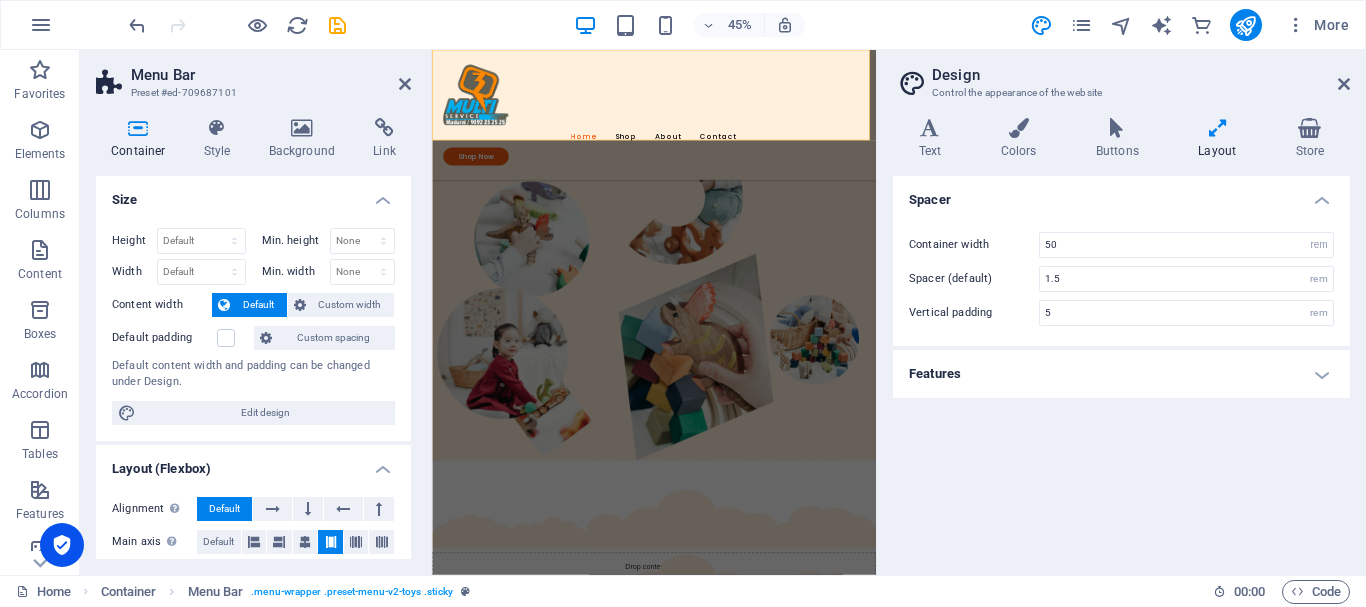click on "Spacer" at bounding box center (1121, 194) 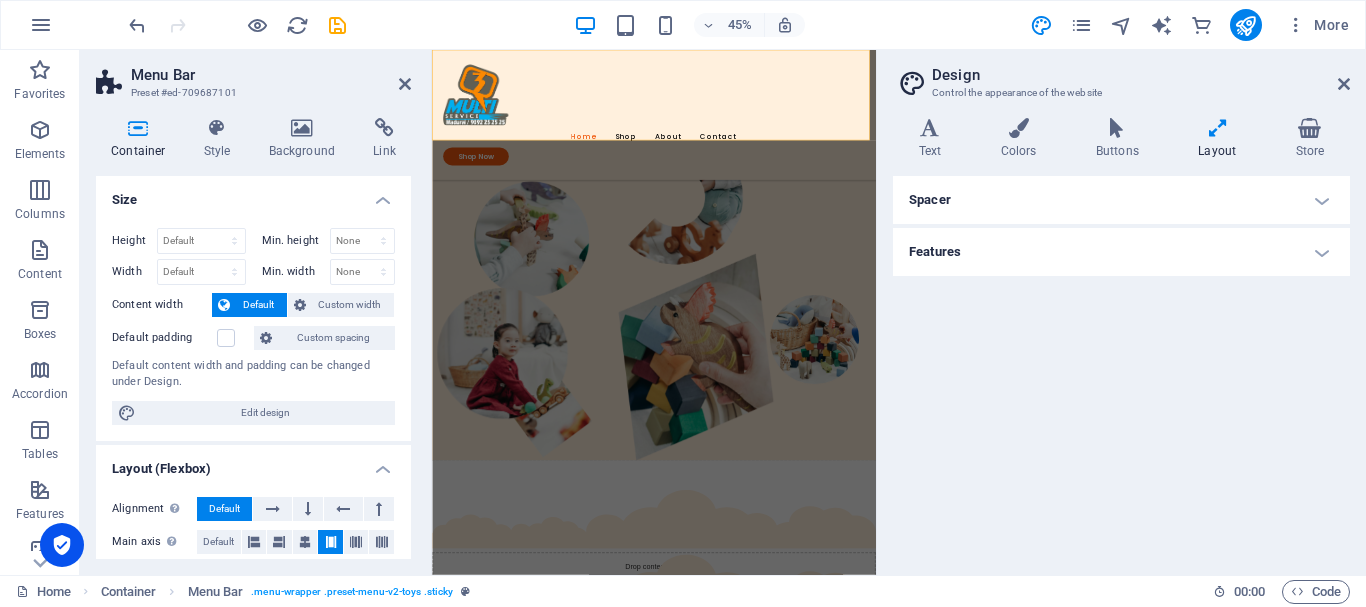 click on "Spacer" at bounding box center [1121, 200] 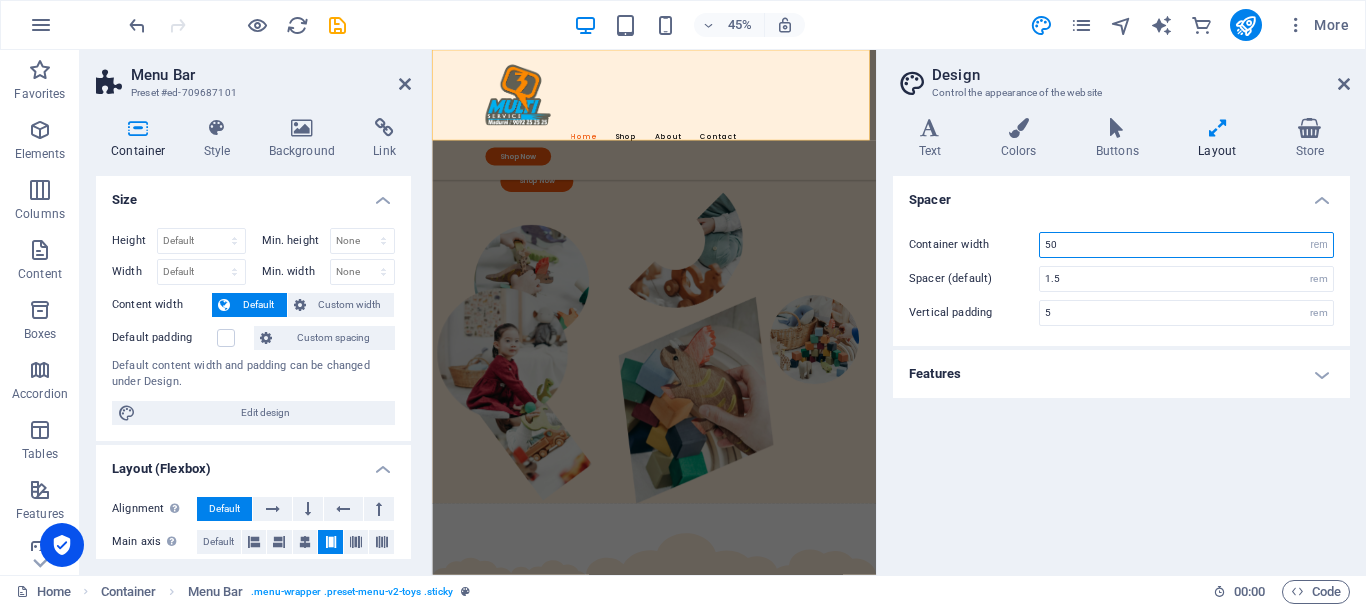 click on "50" at bounding box center (1186, 245) 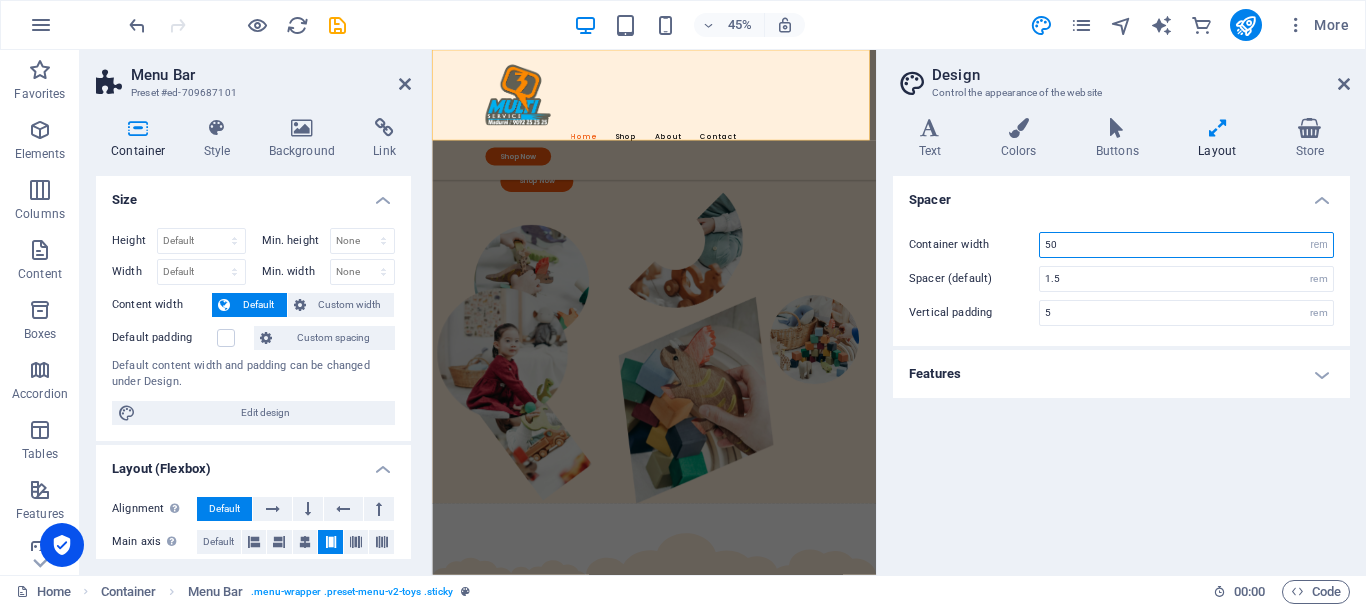 drag, startPoint x: 1064, startPoint y: 250, endPoint x: 976, endPoint y: 250, distance: 88 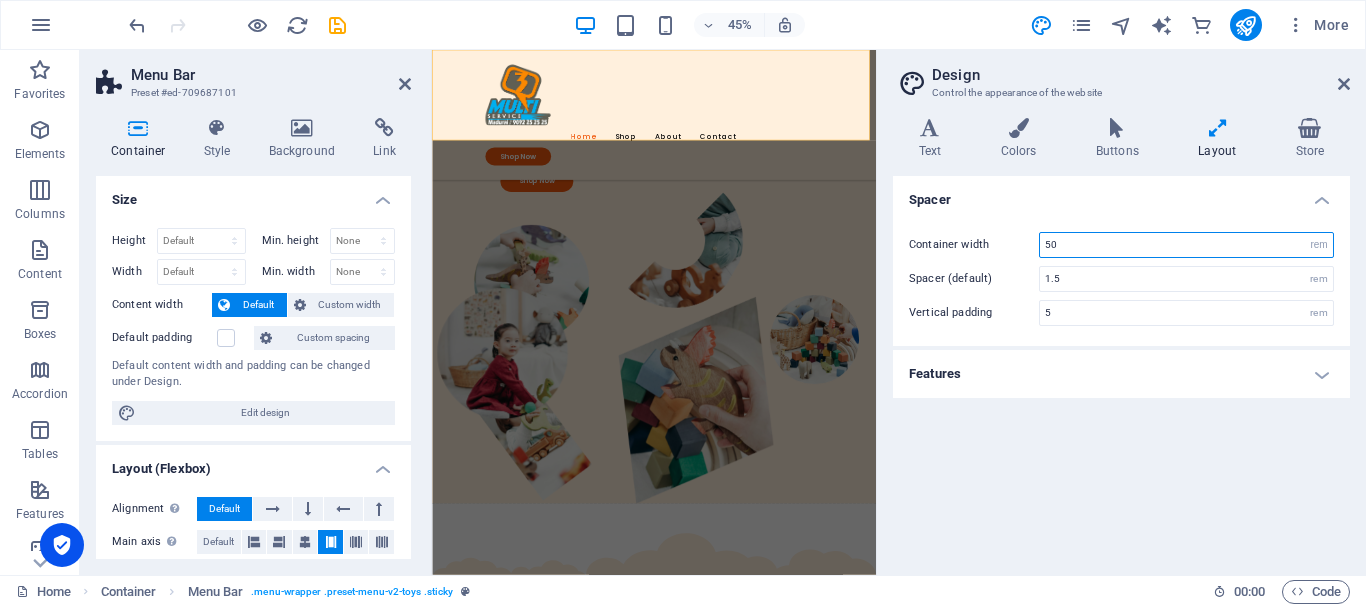 click on "Container width 50 rem px" at bounding box center [1121, 245] 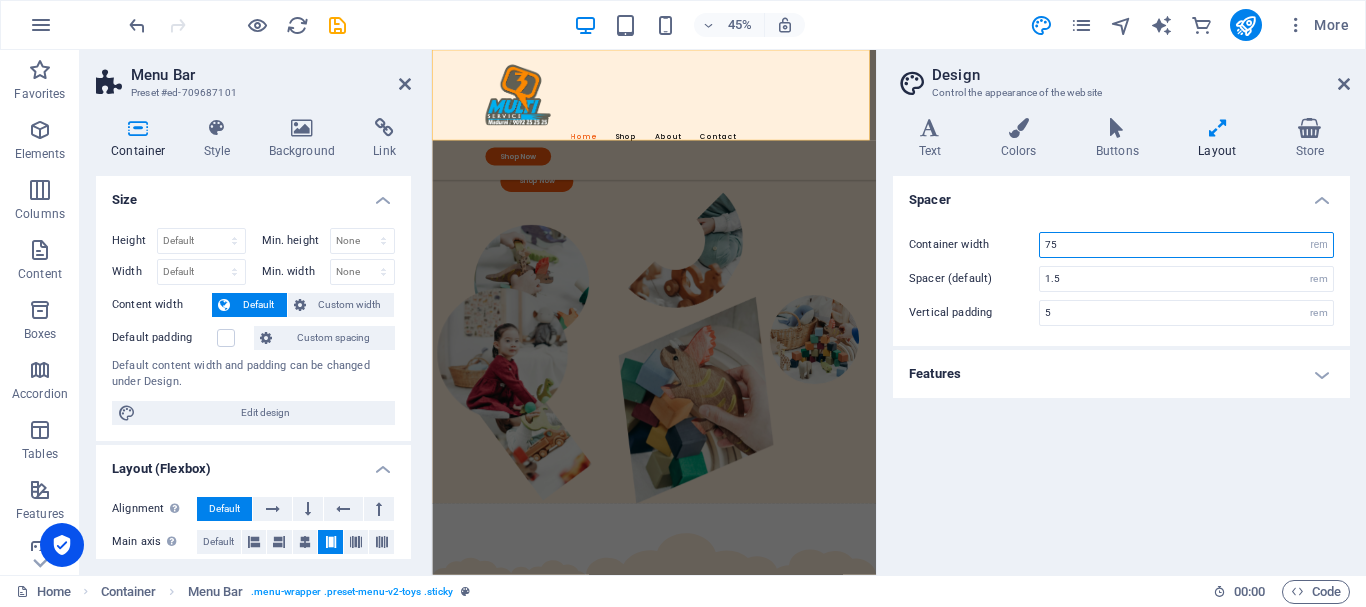 type on "75" 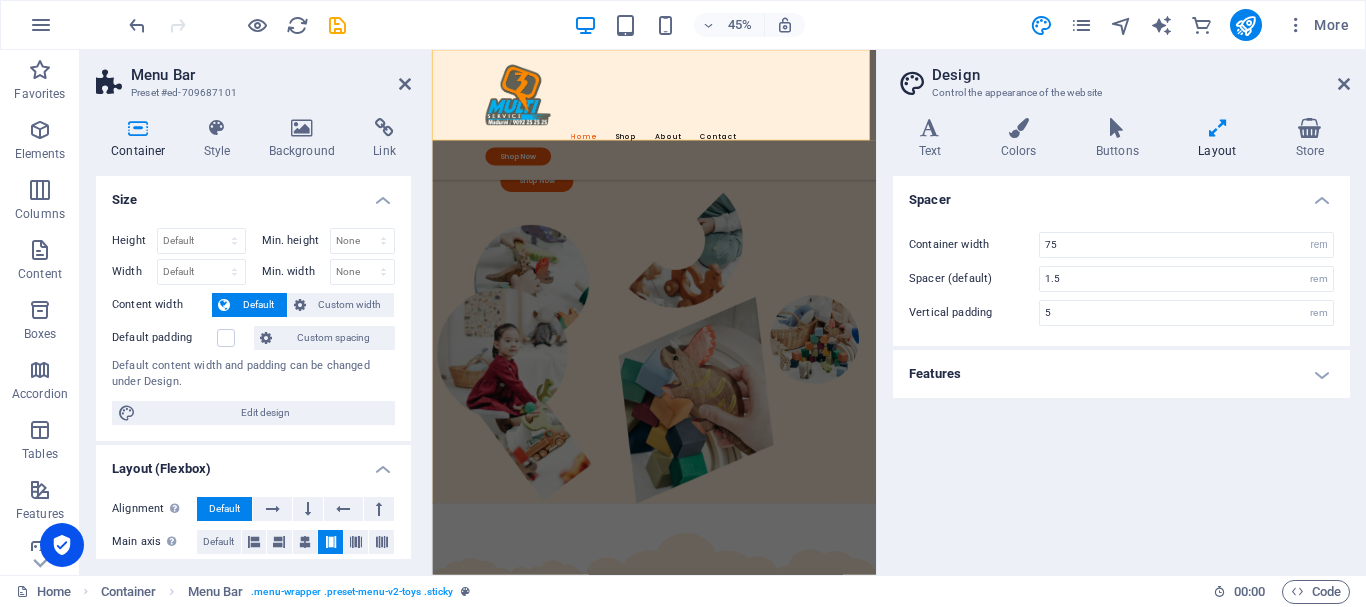 click on "Spacer" at bounding box center [1121, 194] 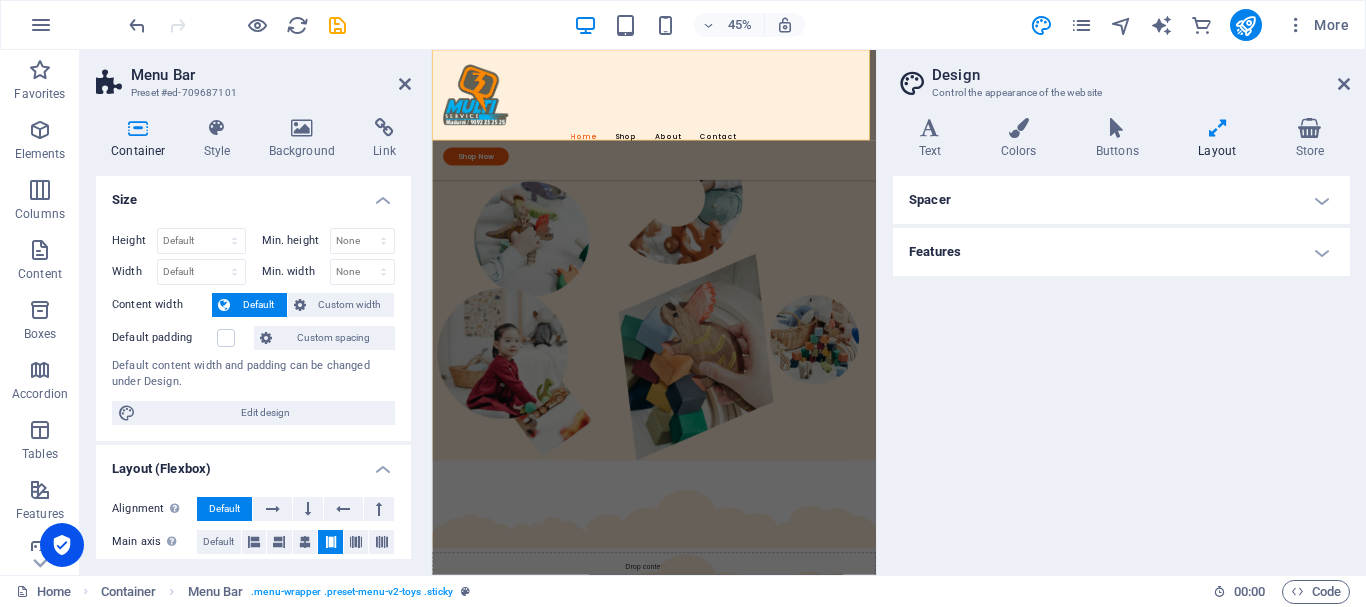 click on "Spacer" at bounding box center (1121, 200) 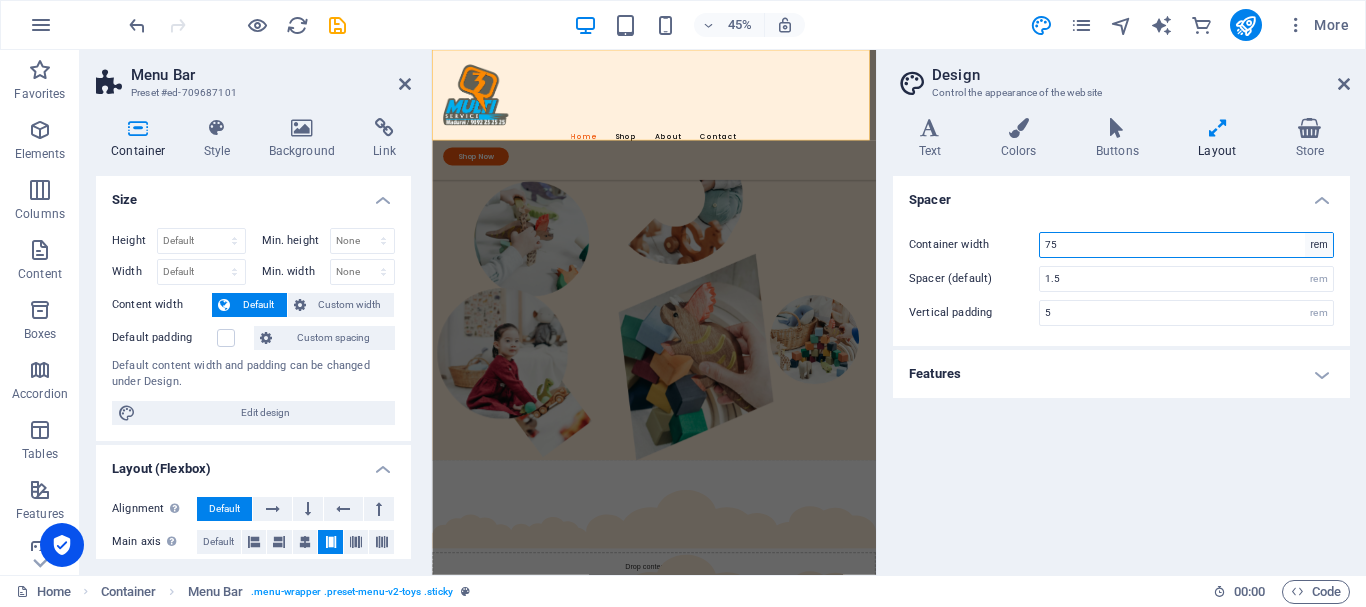 click on "rem px" at bounding box center [1319, 245] 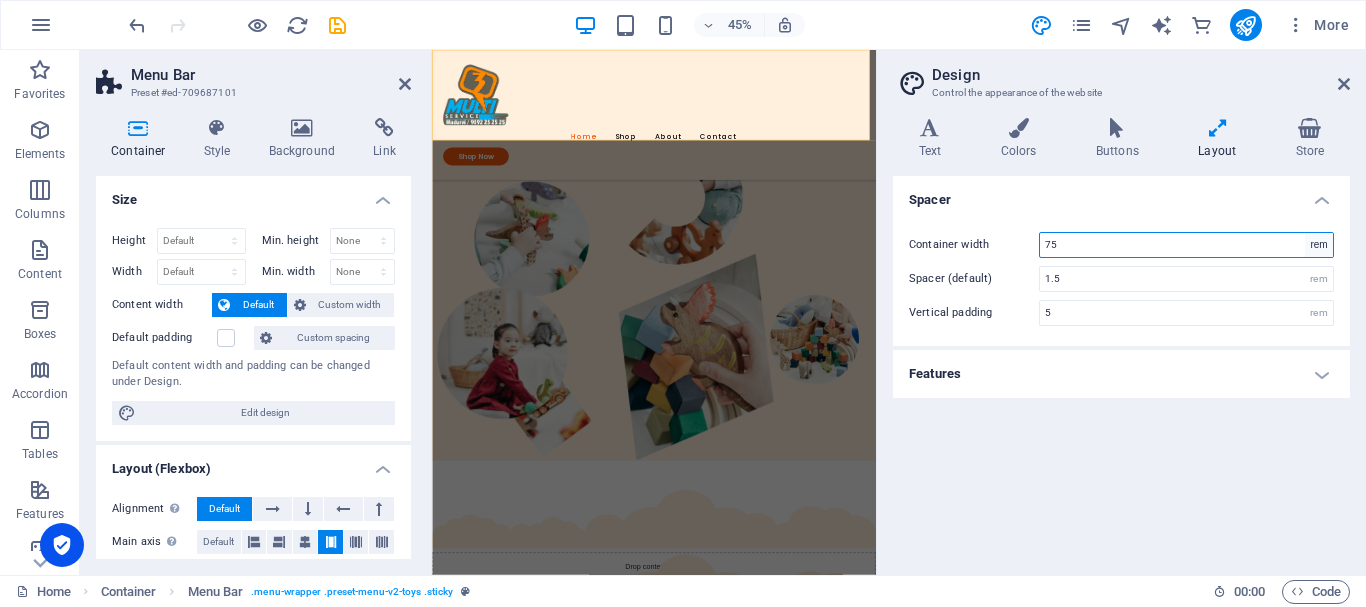 select on "px" 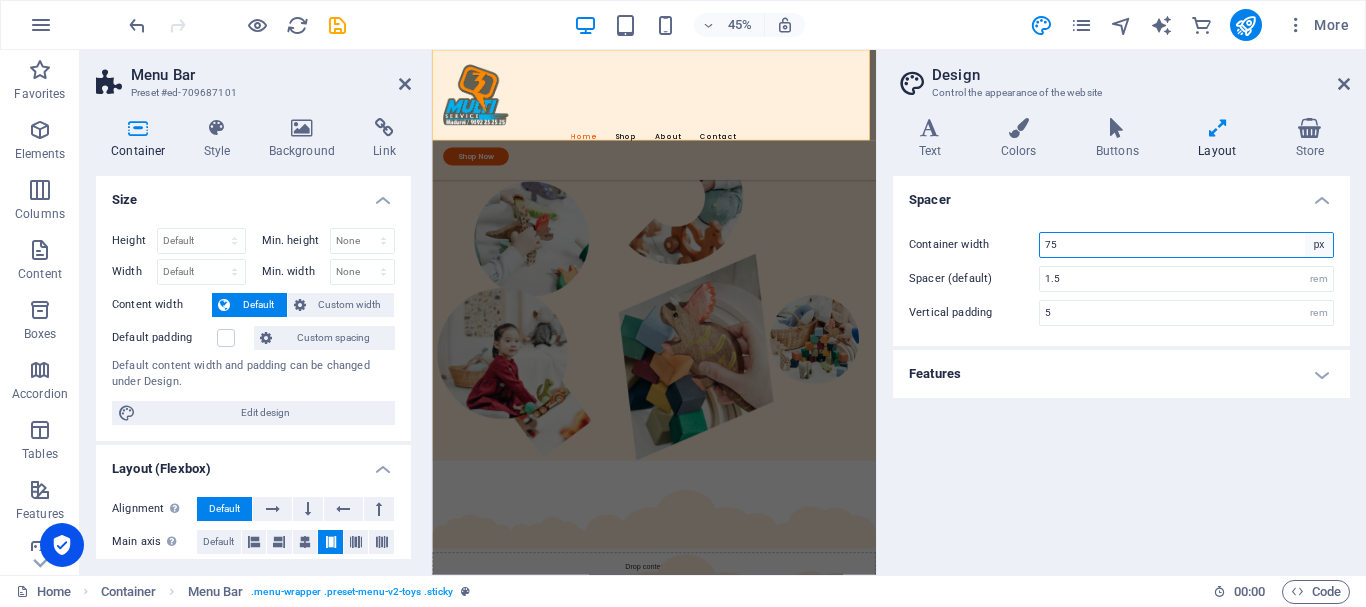 click on "rem px" at bounding box center (1319, 245) 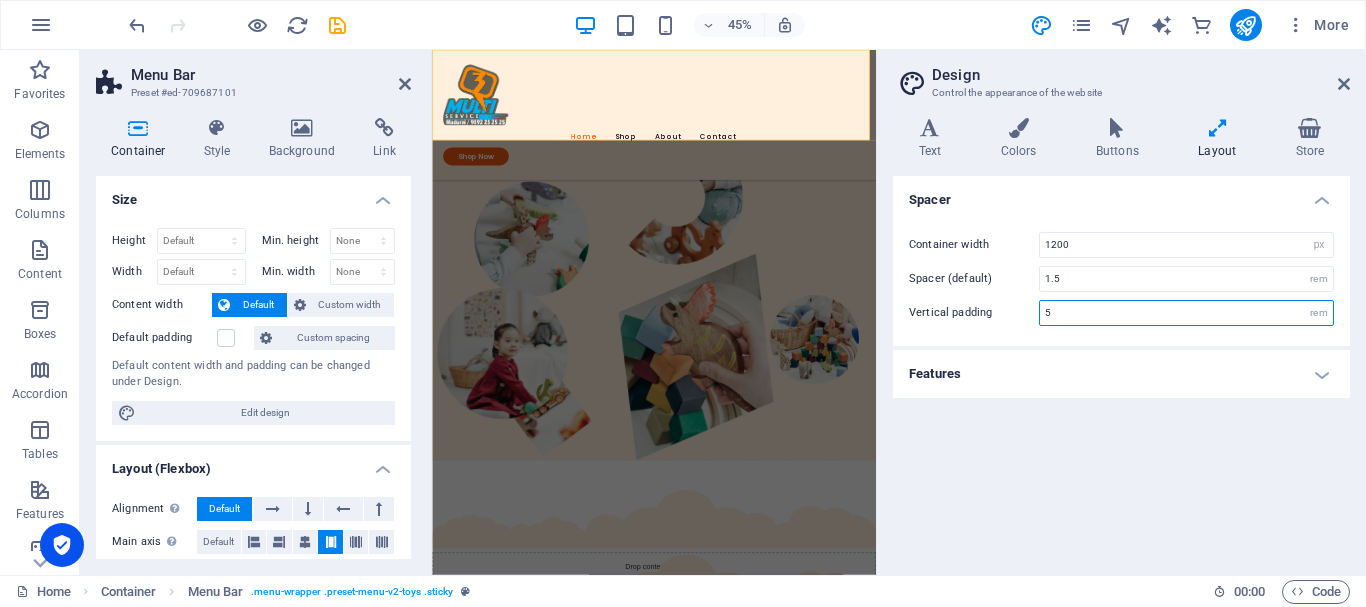 drag, startPoint x: 1130, startPoint y: 312, endPoint x: 888, endPoint y: 349, distance: 244.81218 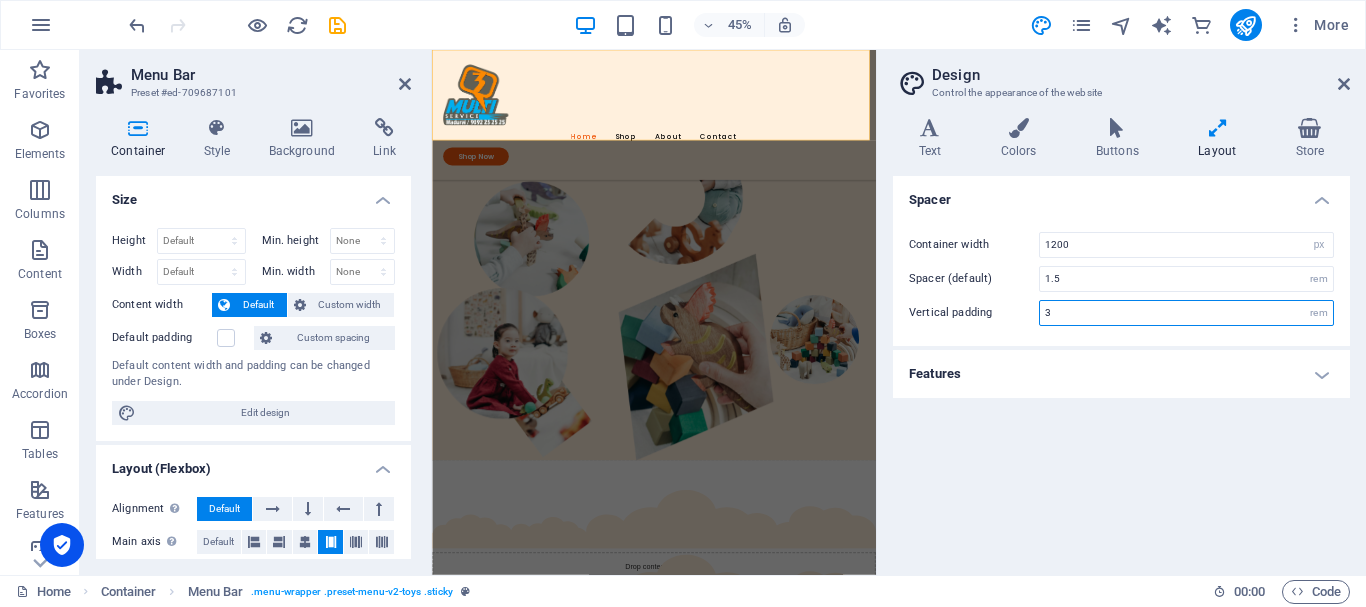 type on "3" 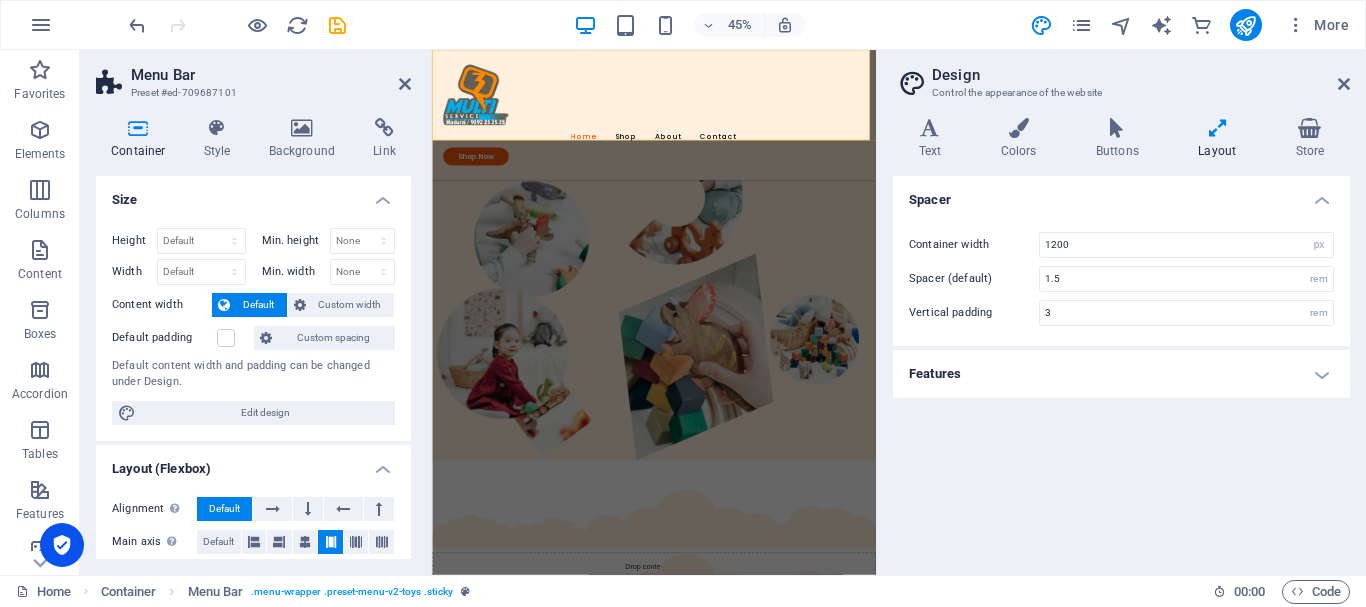 click on "Container width 1200 rem px Spacer (default) 1.5 rem Vertical padding 3 rem" at bounding box center [1121, 279] 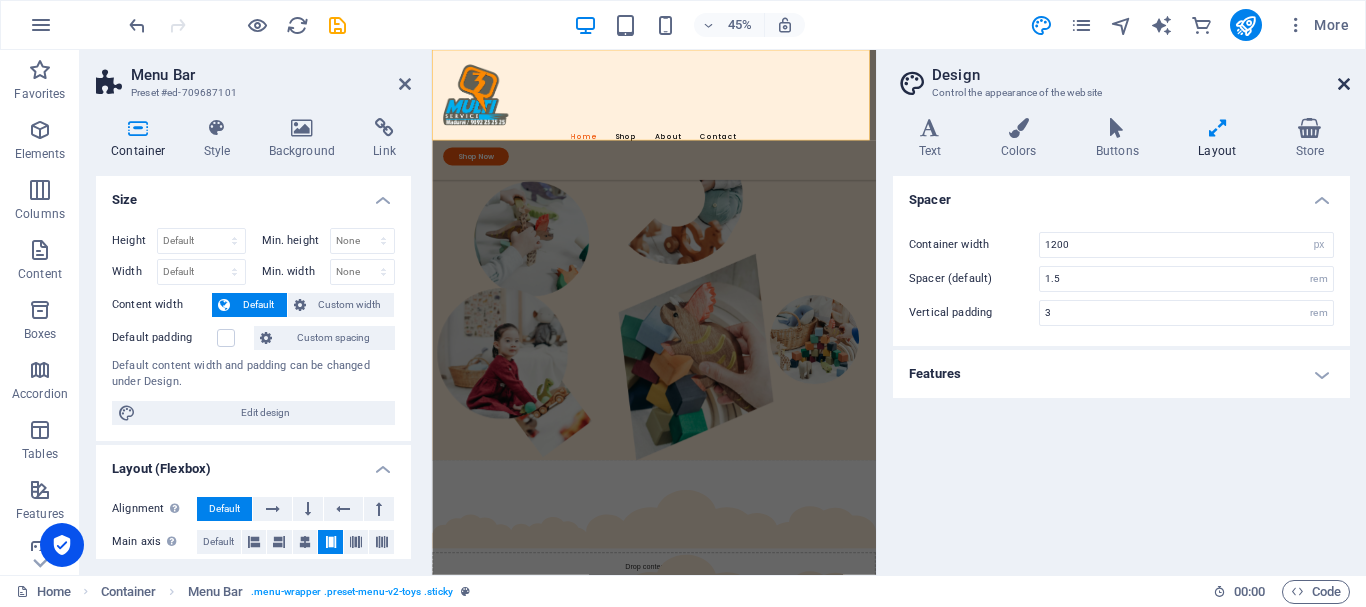 click at bounding box center (1344, 84) 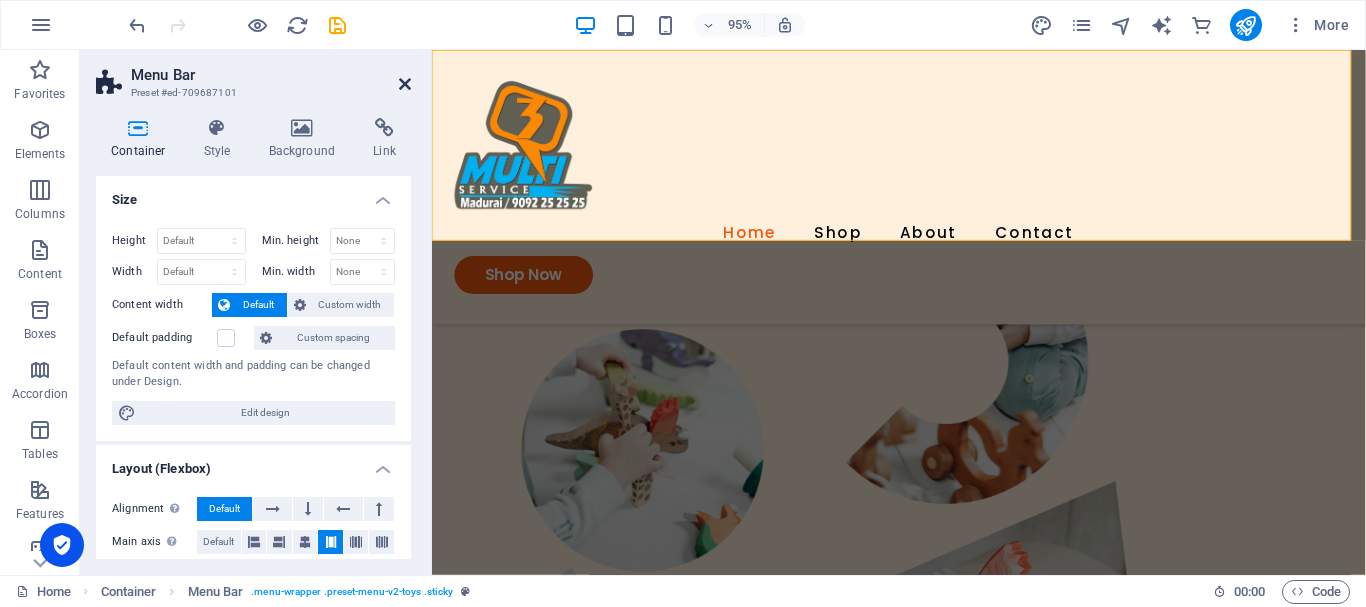 click at bounding box center [405, 84] 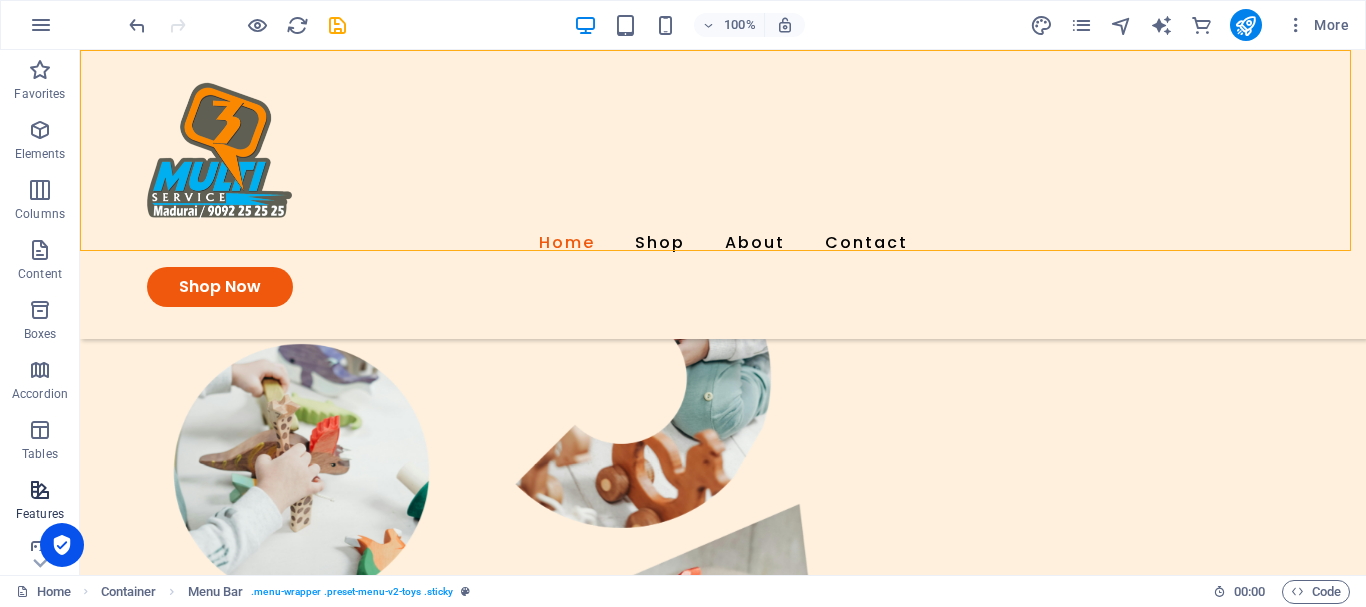 click at bounding box center [40, 490] 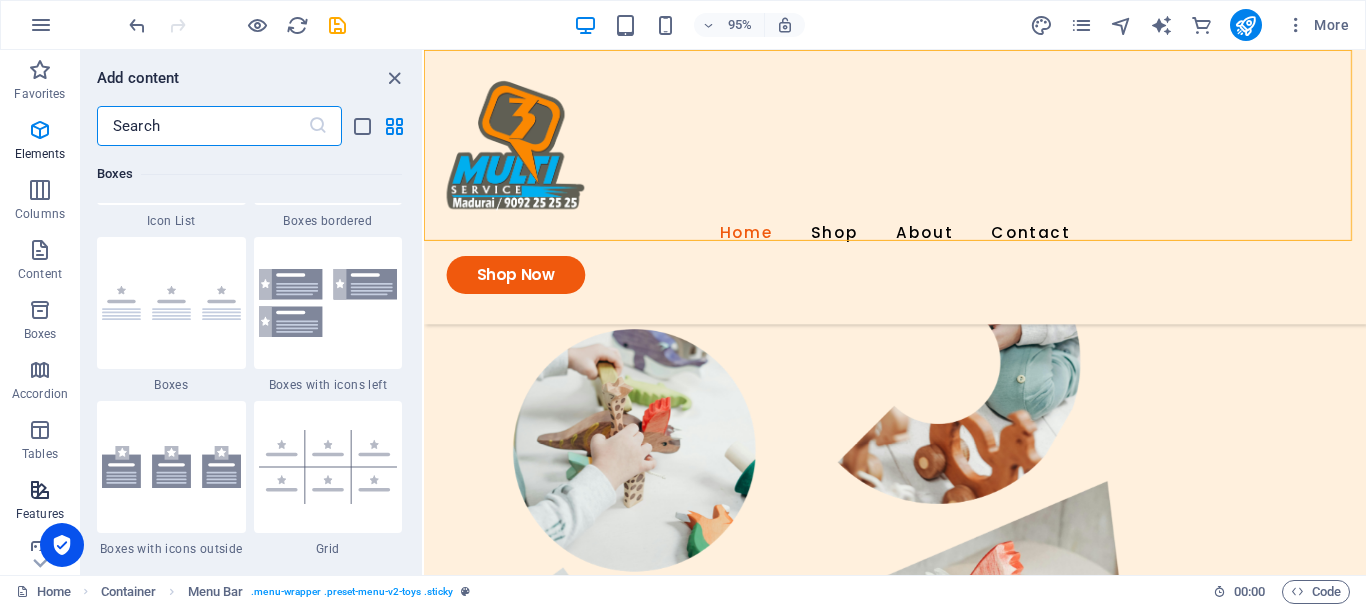 scroll, scrollTop: 7631, scrollLeft: 0, axis: vertical 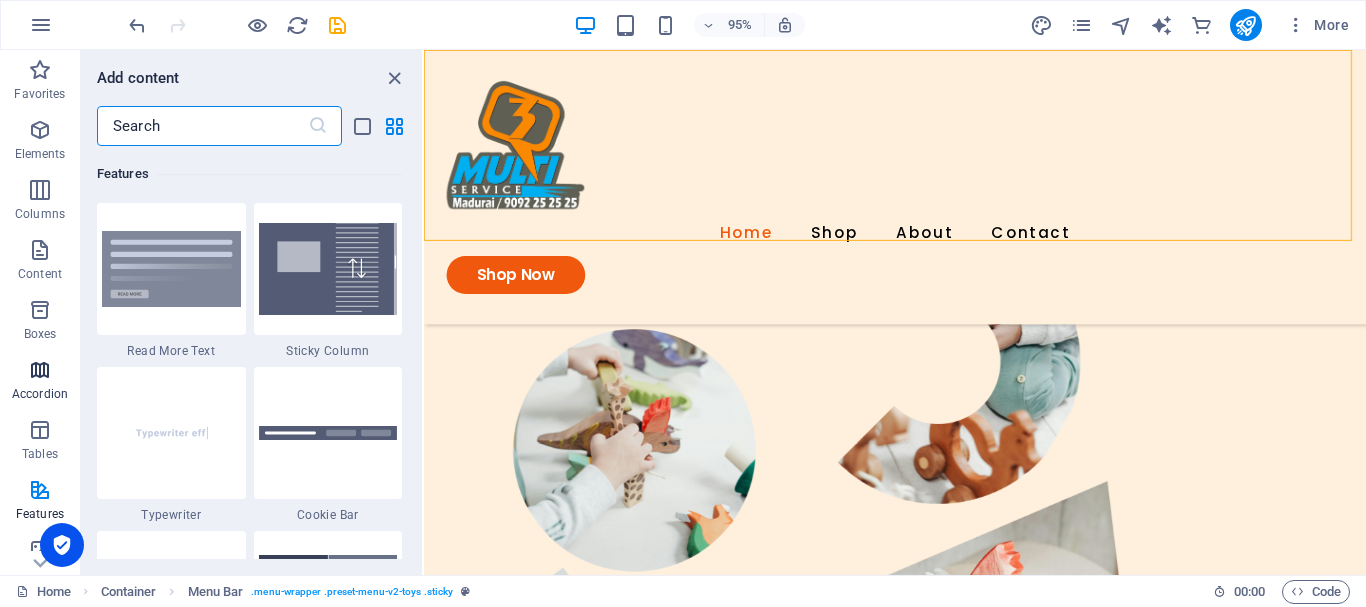 click on "Accordion" at bounding box center [40, 382] 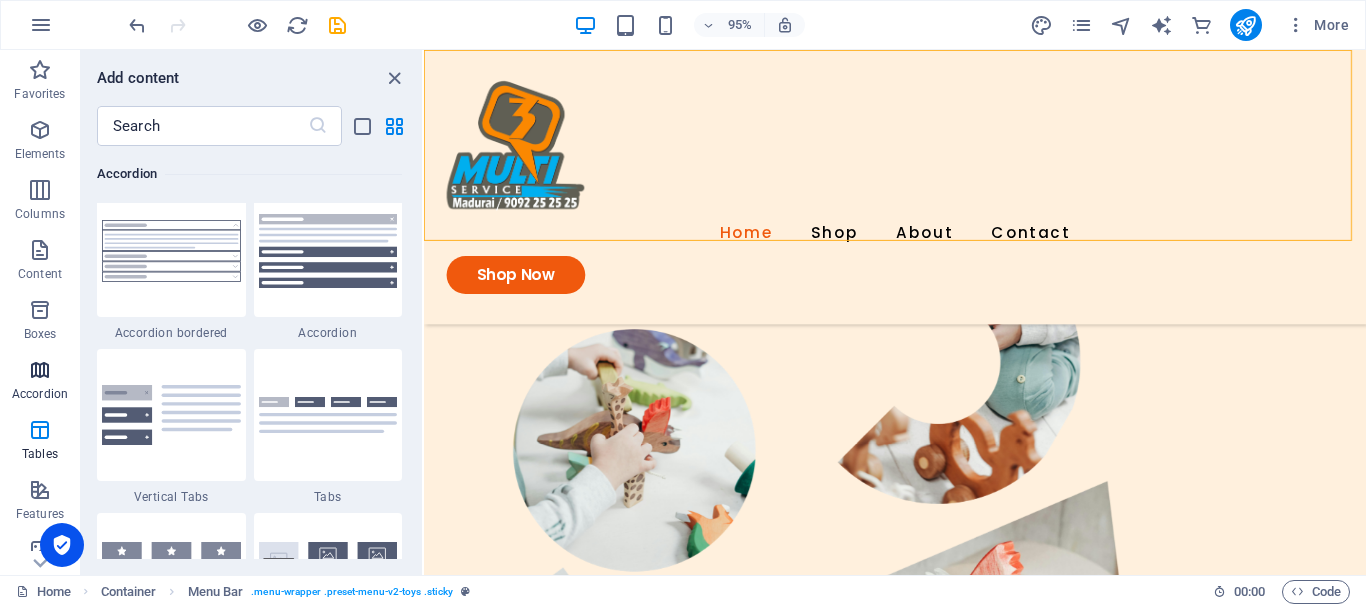 scroll, scrollTop: 6221, scrollLeft: 0, axis: vertical 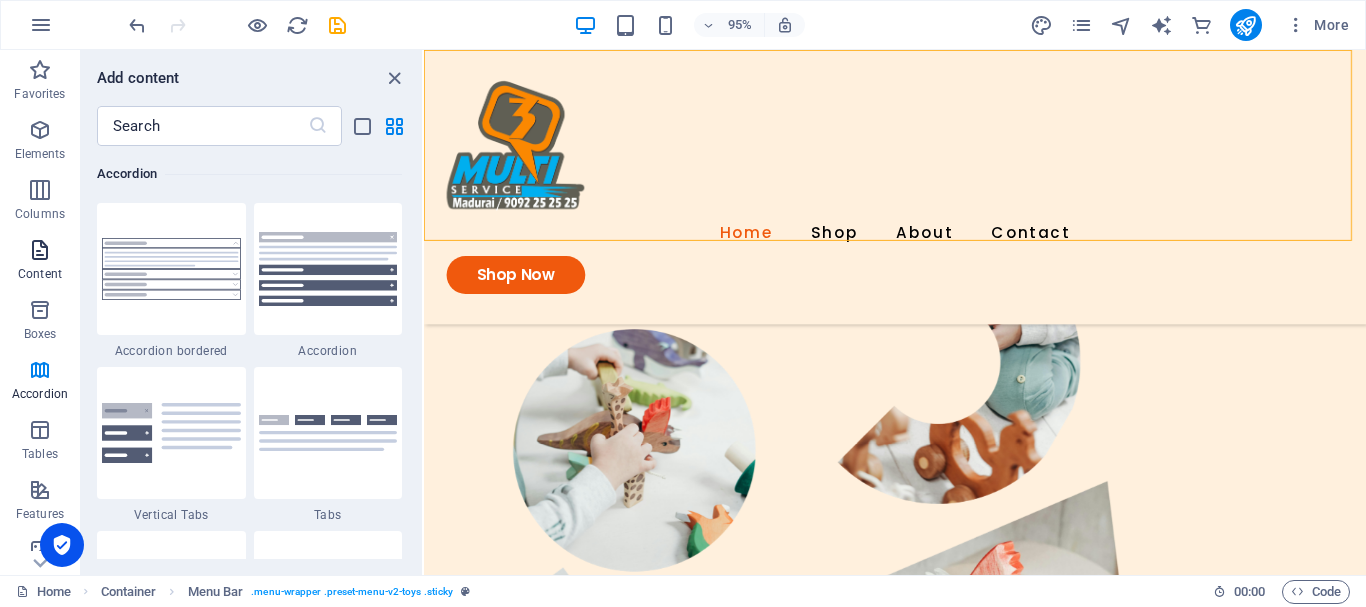 click at bounding box center [40, 250] 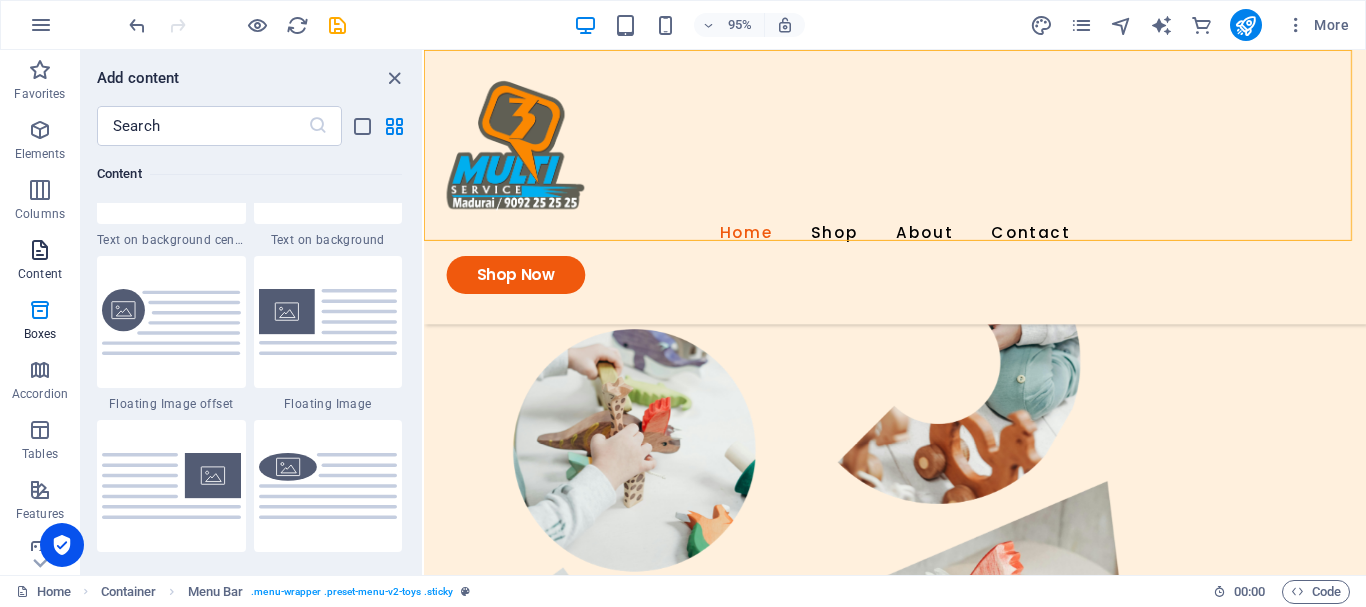 scroll, scrollTop: 3499, scrollLeft: 0, axis: vertical 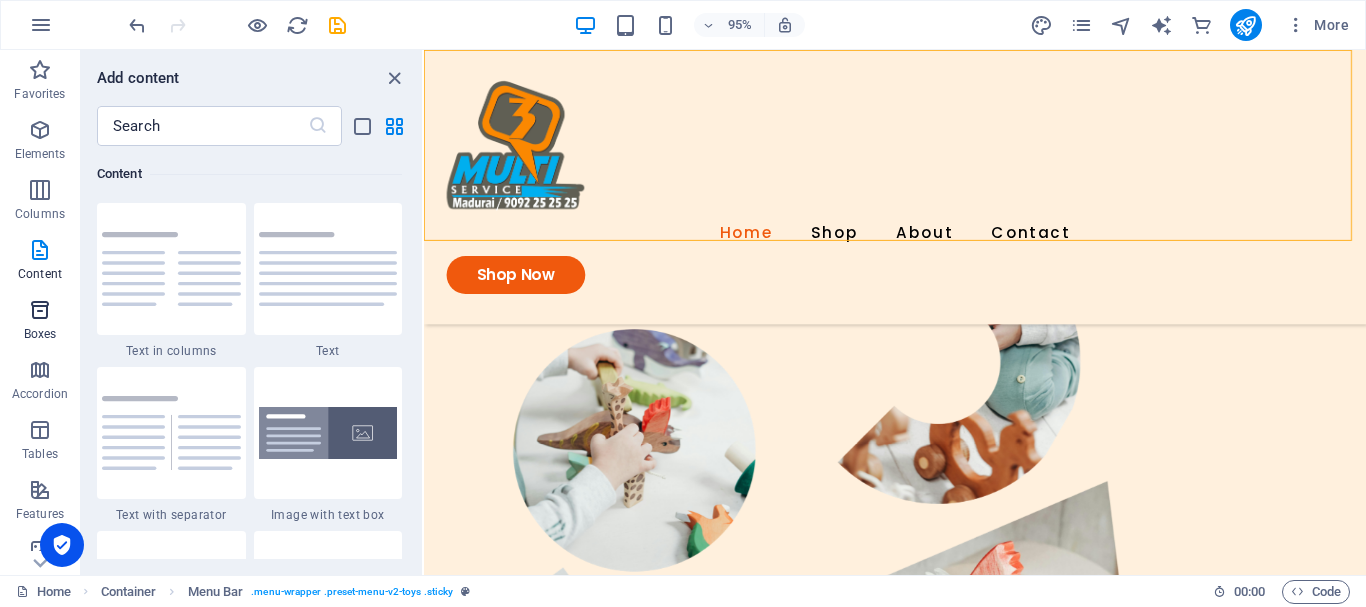 click at bounding box center [40, 310] 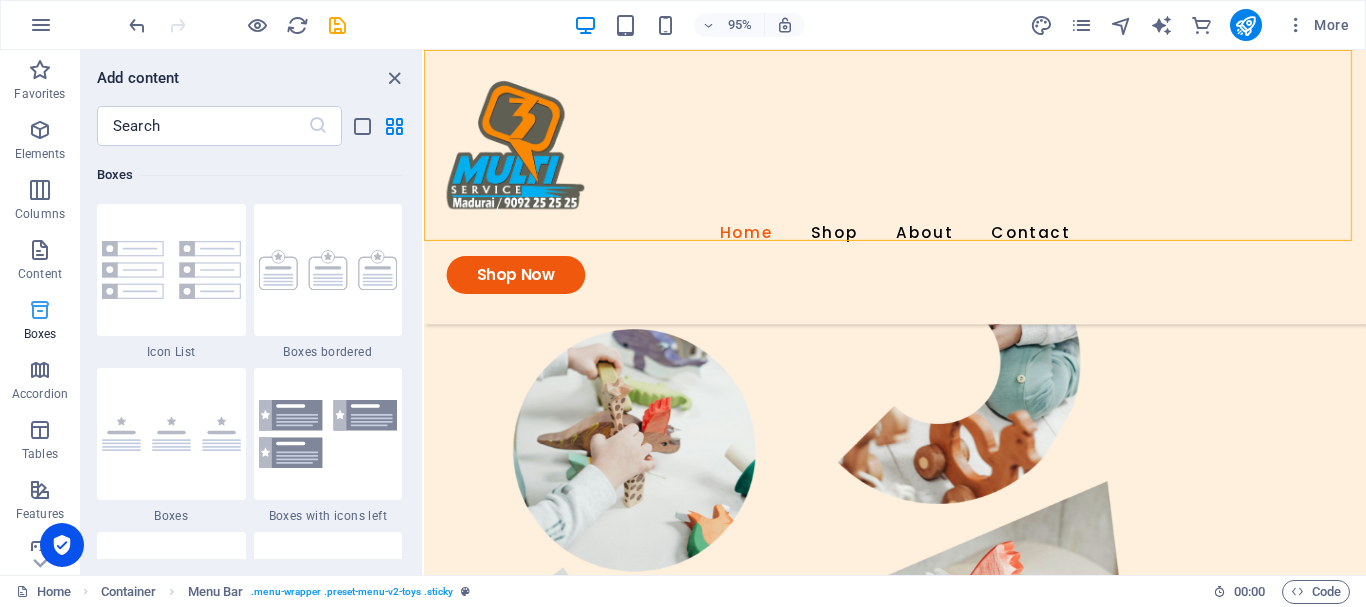 scroll, scrollTop: 5352, scrollLeft: 0, axis: vertical 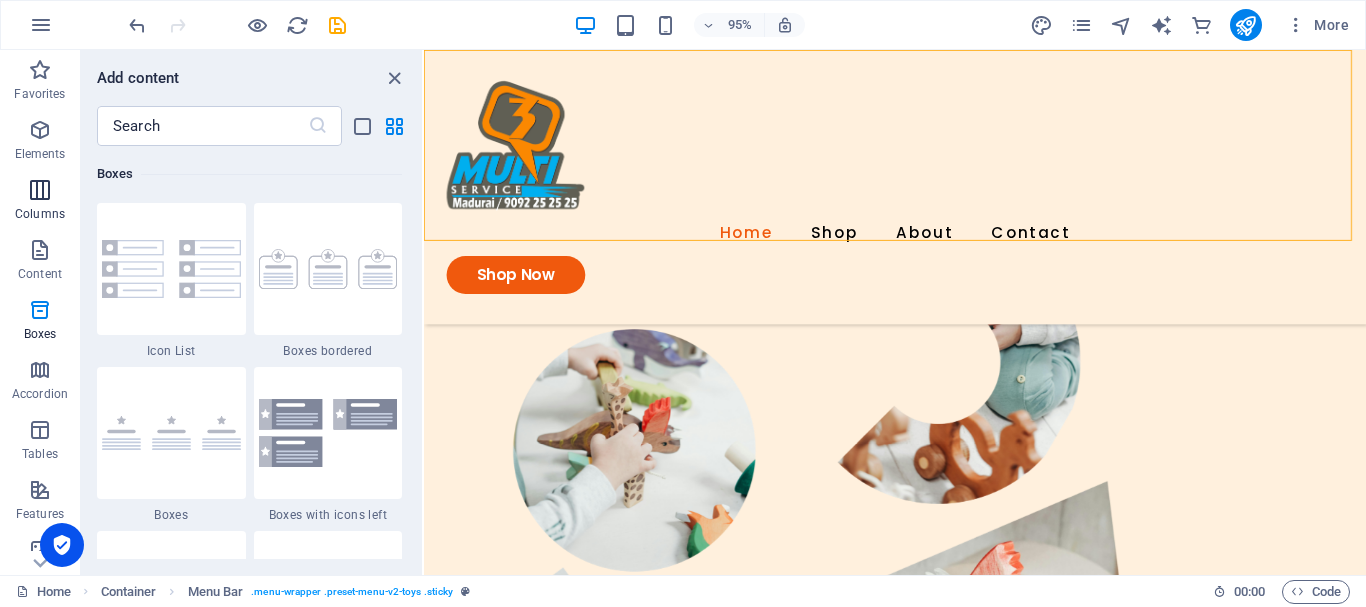 click on "Columns" at bounding box center (40, 214) 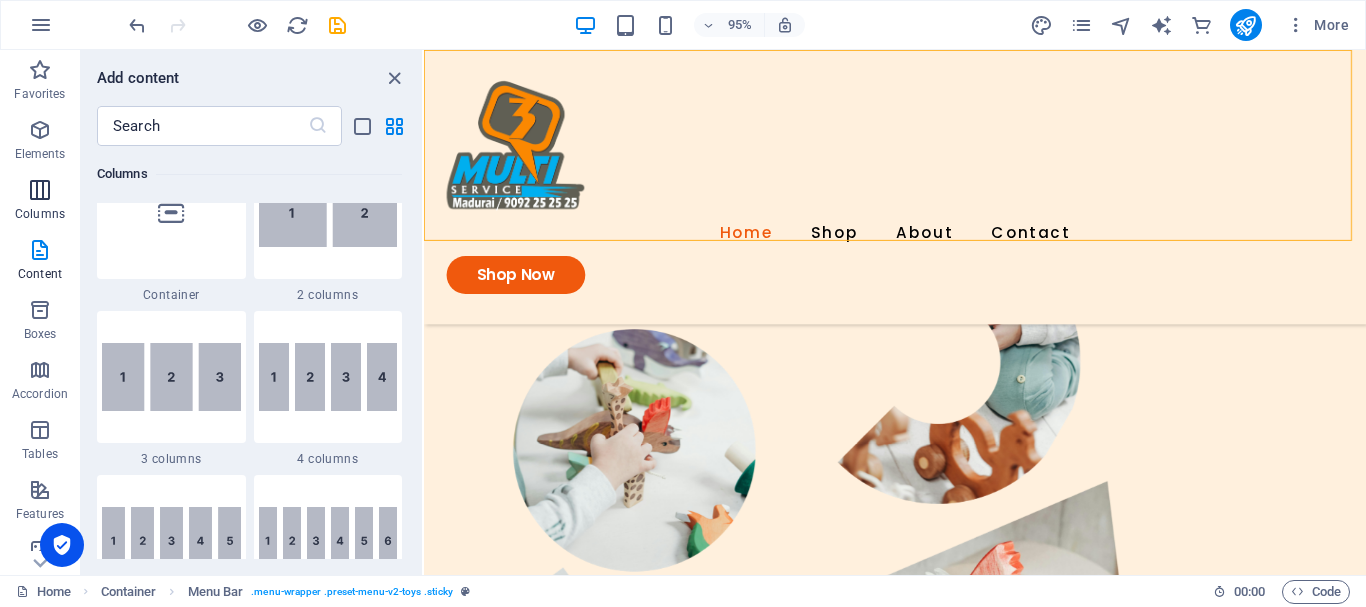 scroll, scrollTop: 990, scrollLeft: 0, axis: vertical 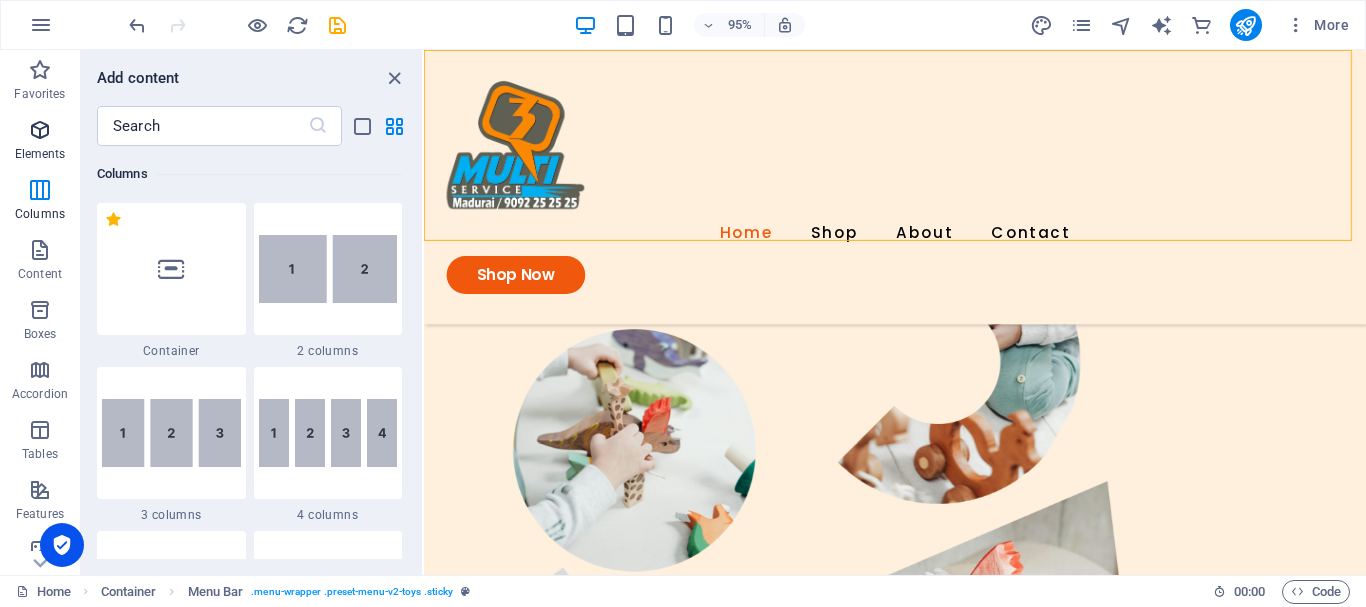 click at bounding box center [40, 130] 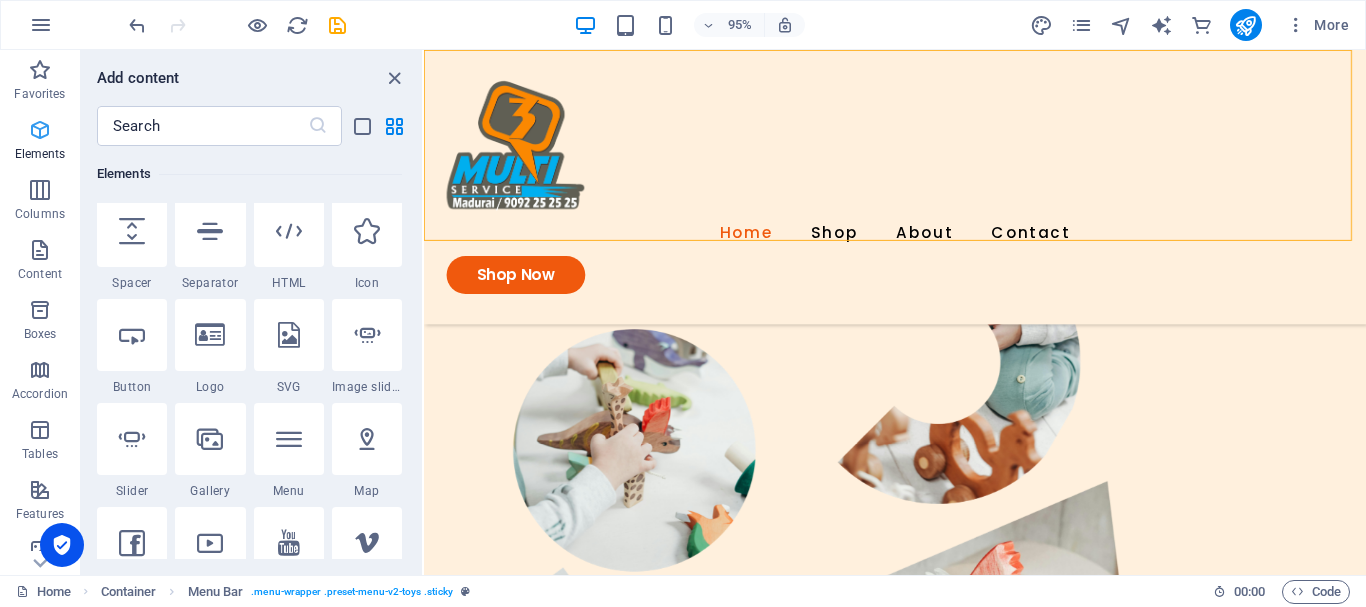 scroll, scrollTop: 213, scrollLeft: 0, axis: vertical 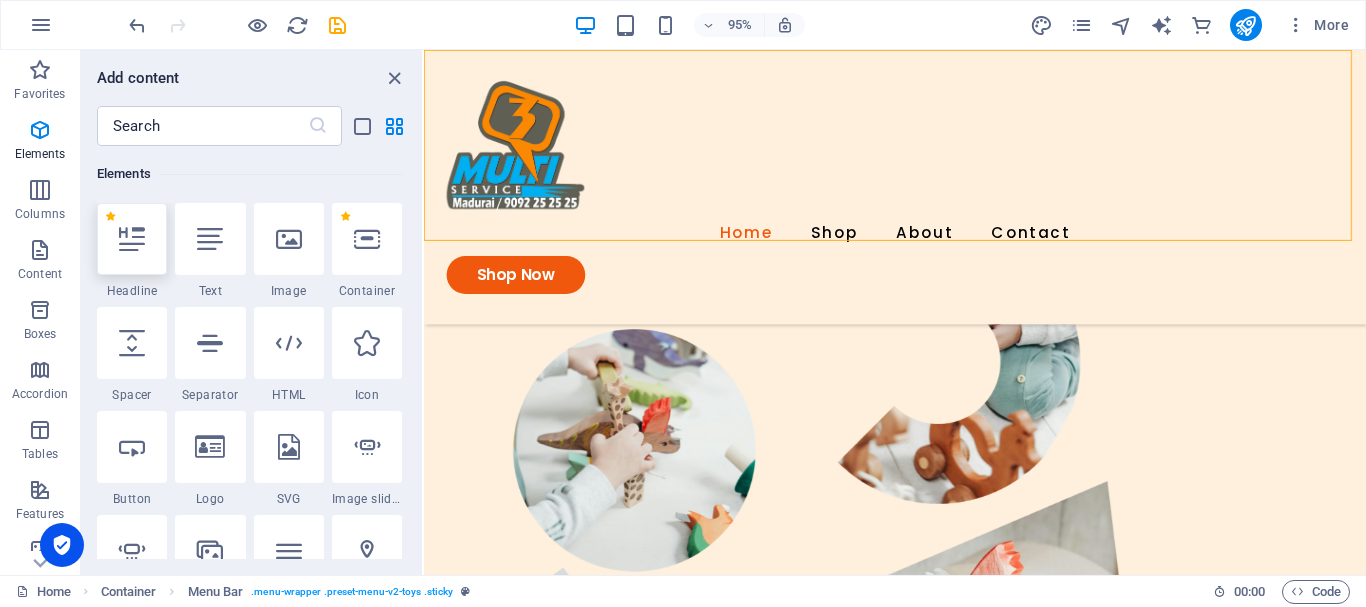 click at bounding box center [132, 239] 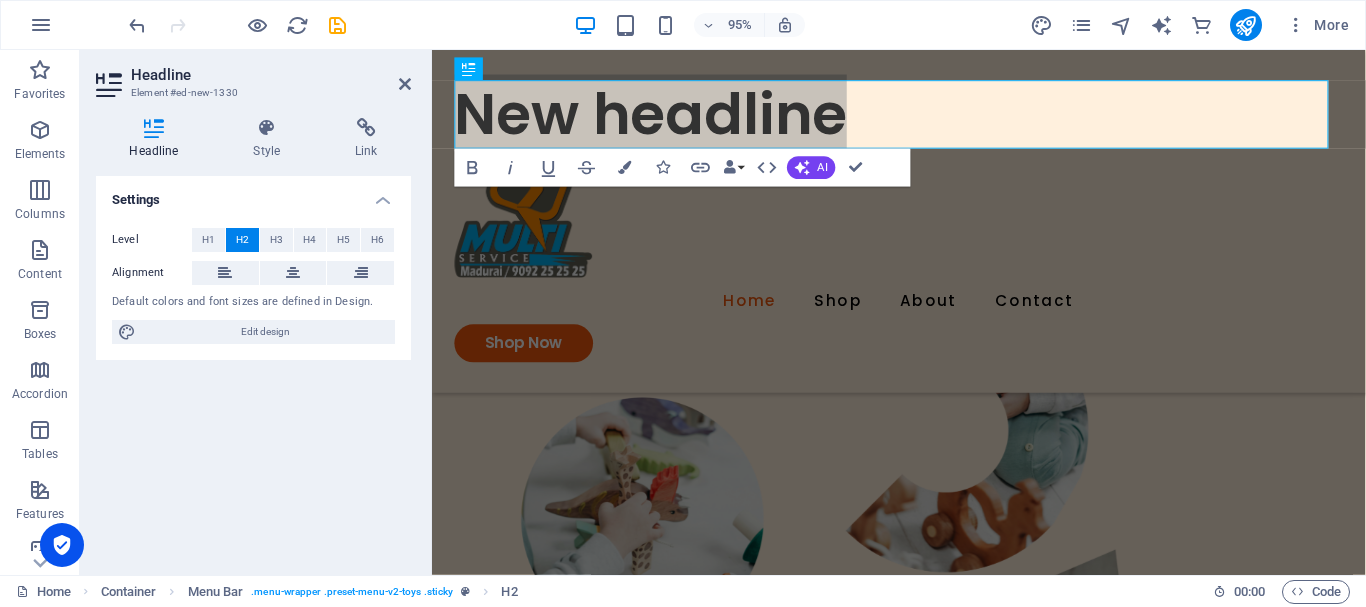 click on "Headline Element #ed-new-1330 Headline Style Link Settings Level H1 H2 H3 H4 H5 H6 Alignment Default colors and font sizes are defined in Design. Edit design Menu Bar Element Layout How this element expands within the layout (Flexbox). Size Default auto px % 1/1 1/2 1/3 1/4 1/5 1/6 1/7 1/8 1/9 1/10 Grow Shrink Order Container layout Visible Visible Opacity 100 % Overflow Spacing Margin Default auto px % rem vw vh Custom Custom auto px % rem vw vh auto px % rem vw vh auto px % rem vw vh auto px % rem vw vh Padding Default px rem % vh vw Custom Custom px rem % vh vw px rem % vh vw px rem % vh vw px rem % vh vw Border Style              - Width 1 auto px rem % vh vw Custom Custom 1 auto px rem % vh vw 1 auto px rem % vh vw 1 auto px rem % vh vw 1 auto px rem % vh vw  - Color Round corners Default px rem % vh vw Custom Custom px rem % vh vw px rem % vh vw px rem % vh vw px rem % vh vw Shadow Default None Outside Inside Color X offset 0 px rem vh vw Y offset 0 px rem vh vw Blur 0 px rem % vh vw Spread 0" at bounding box center [256, 312] 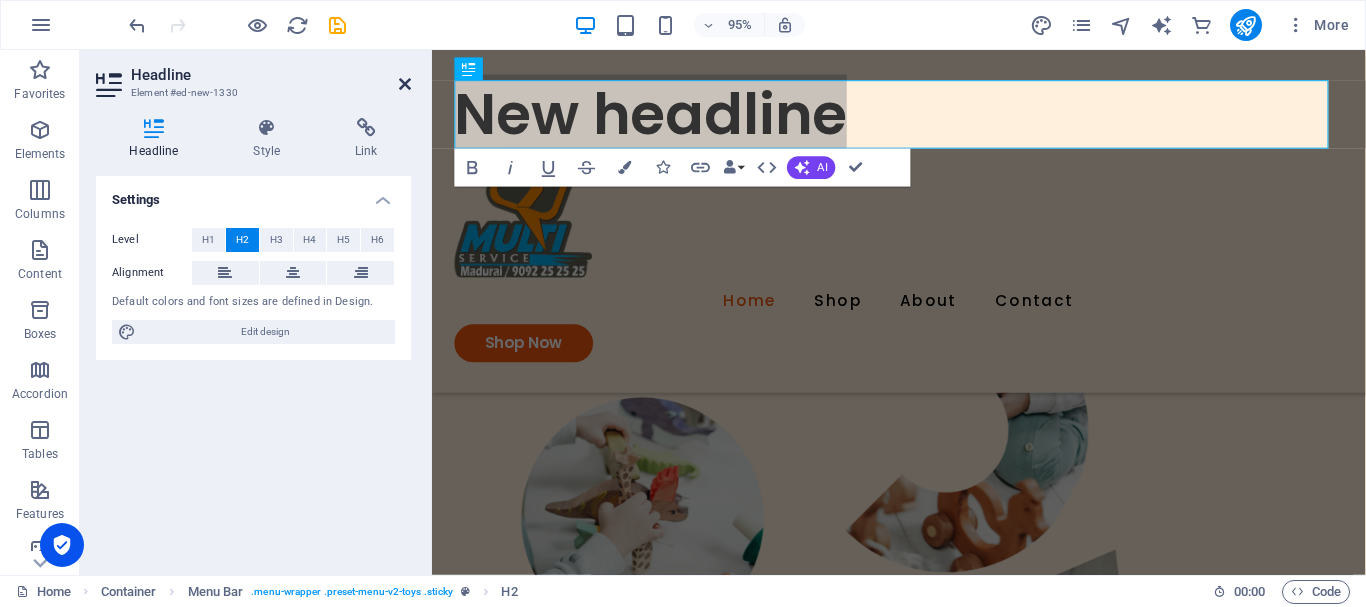 click at bounding box center [405, 84] 